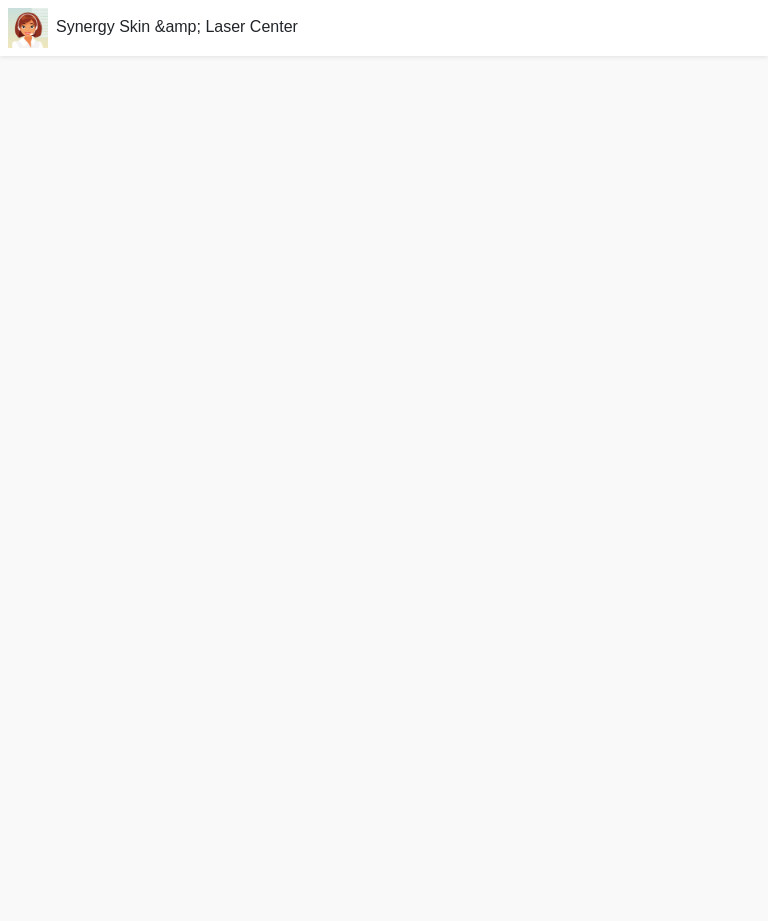 scroll, scrollTop: 0, scrollLeft: 0, axis: both 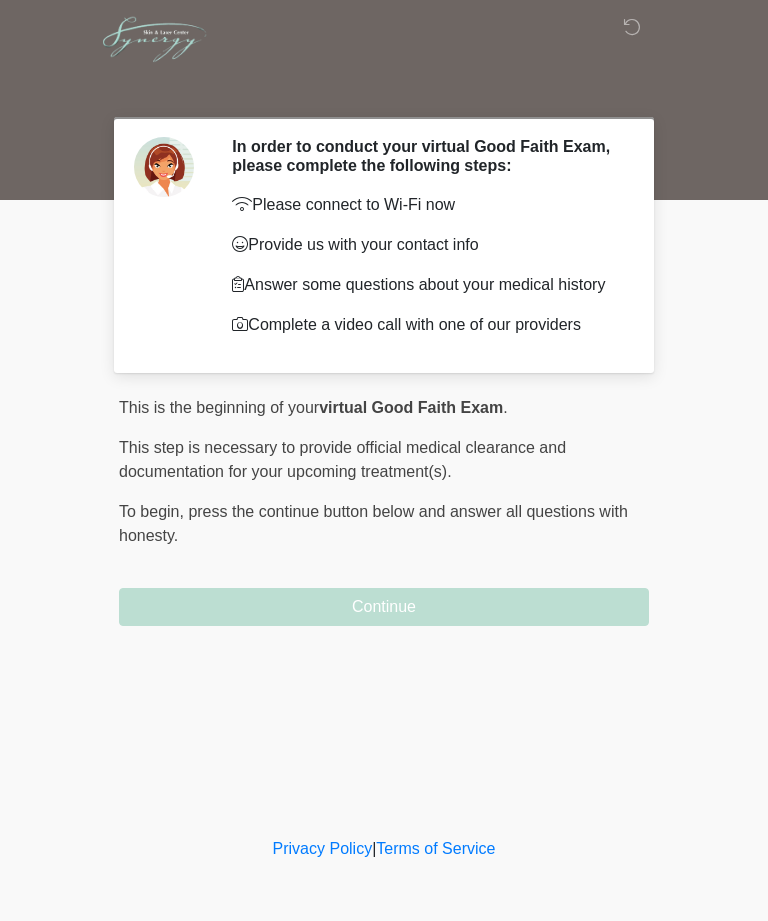click on "Continue" at bounding box center (384, 607) 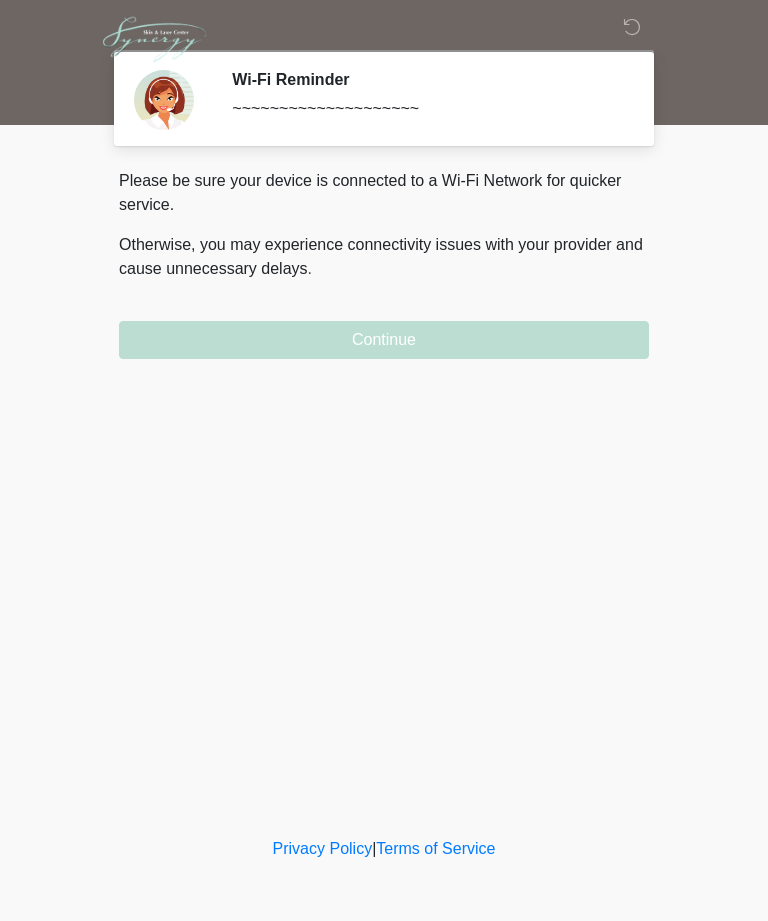 click on "Continue" at bounding box center [384, 340] 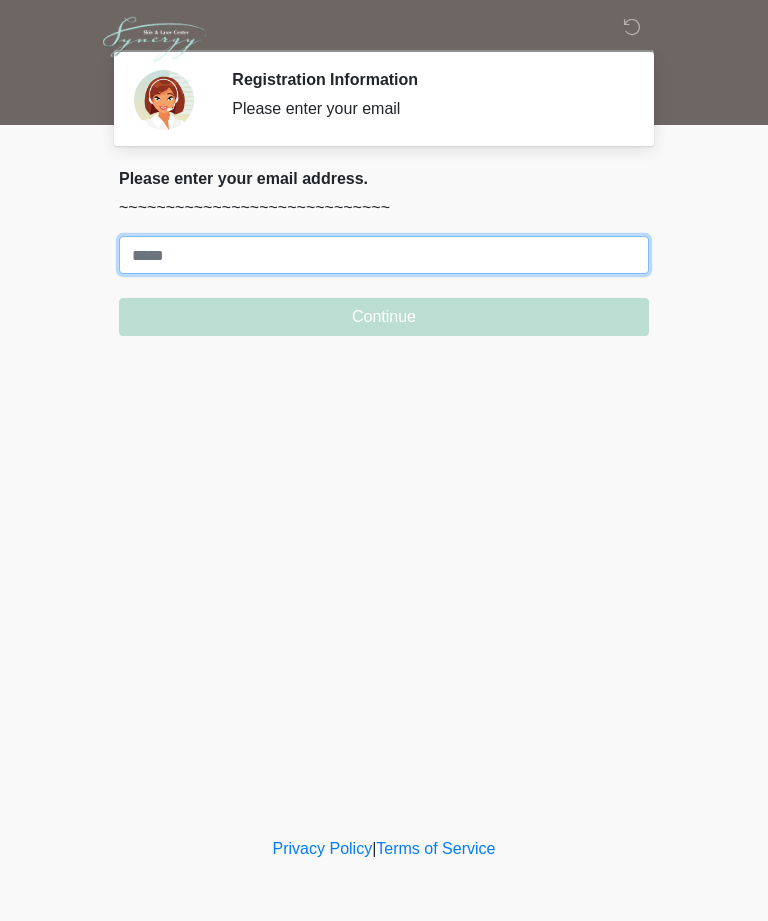 click on "Where should we email your treatment plan?" at bounding box center [384, 255] 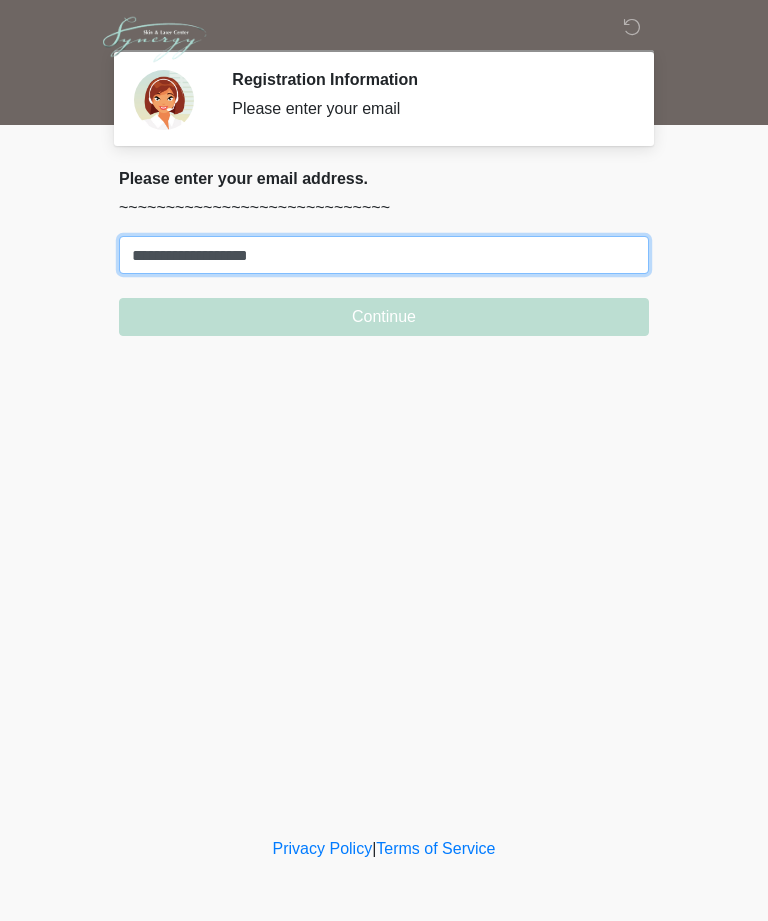 type on "**********" 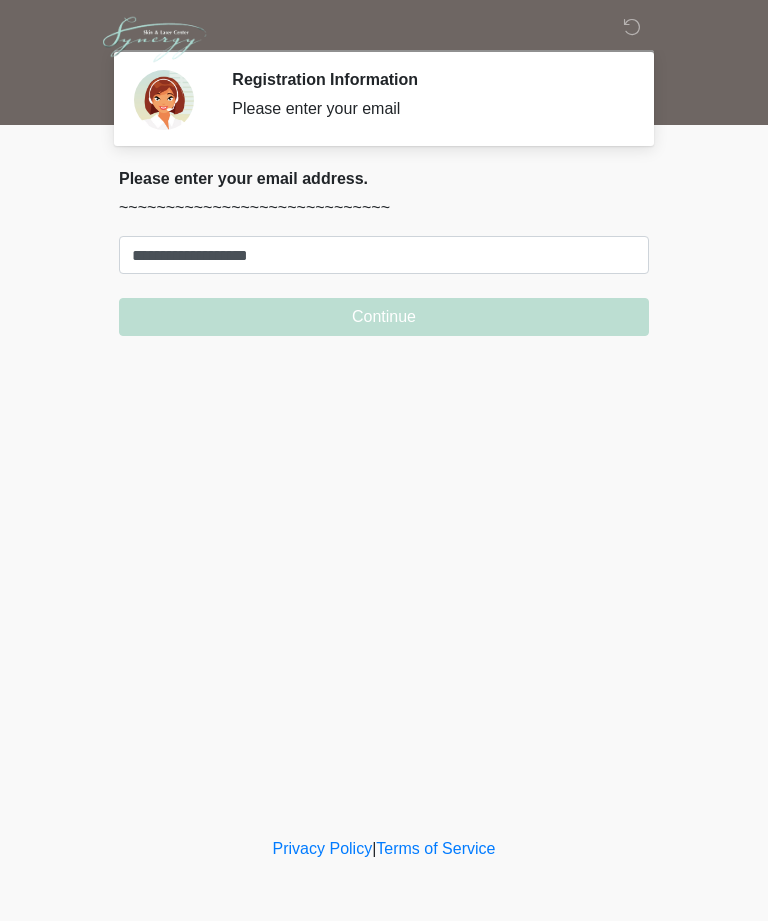 click on "Continue" at bounding box center (384, 317) 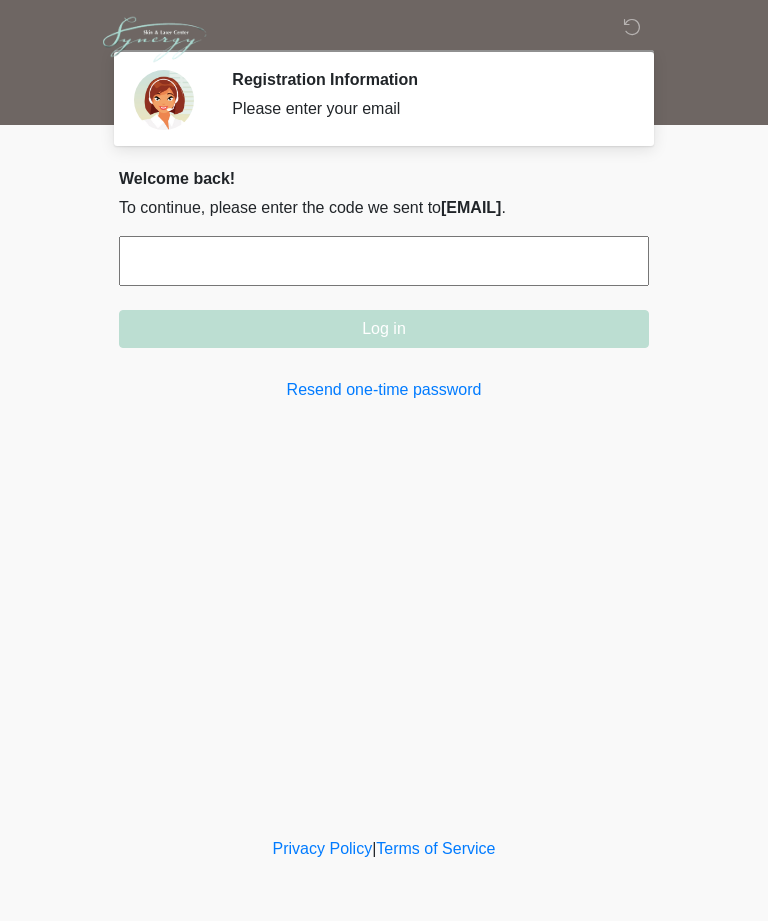 click on "Resend one-time password" at bounding box center [384, 390] 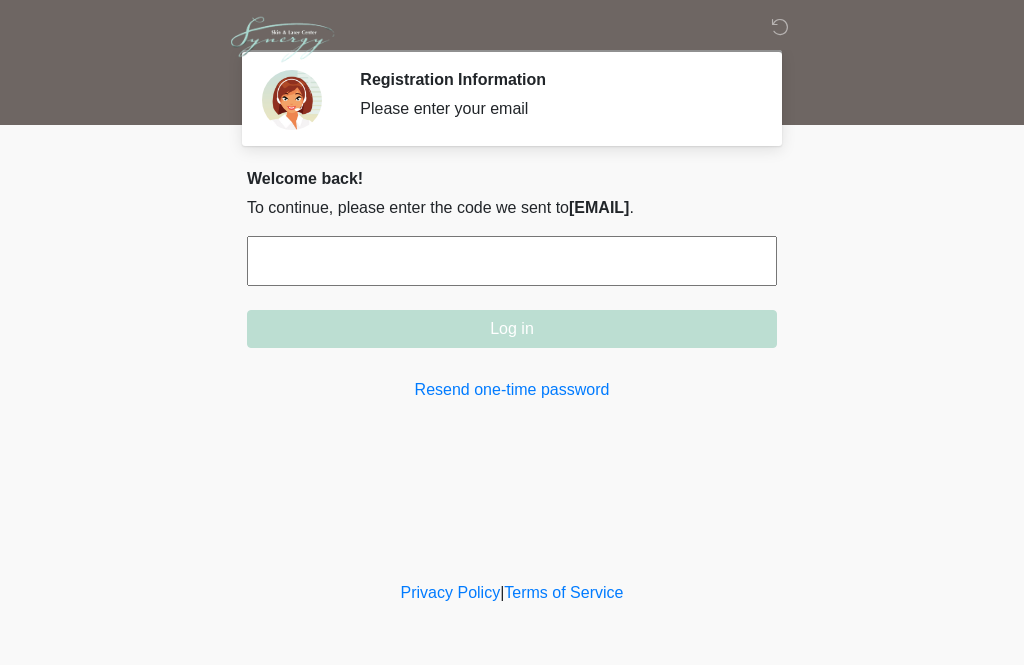click on "Resend one-time password" at bounding box center [512, 390] 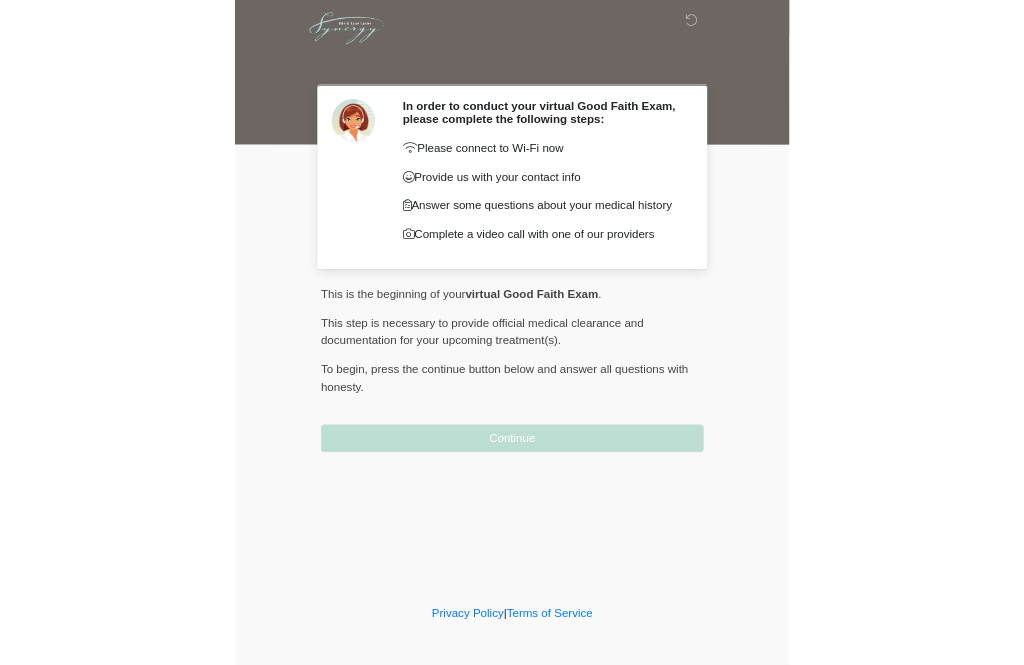 scroll, scrollTop: 0, scrollLeft: 0, axis: both 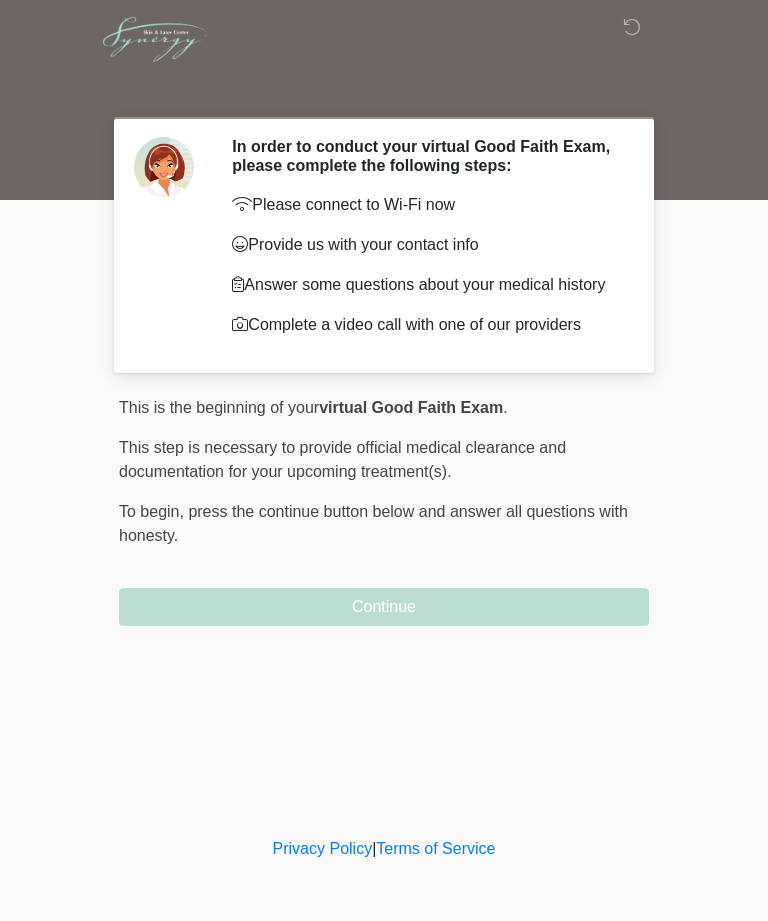 click on "Continue" at bounding box center [384, 607] 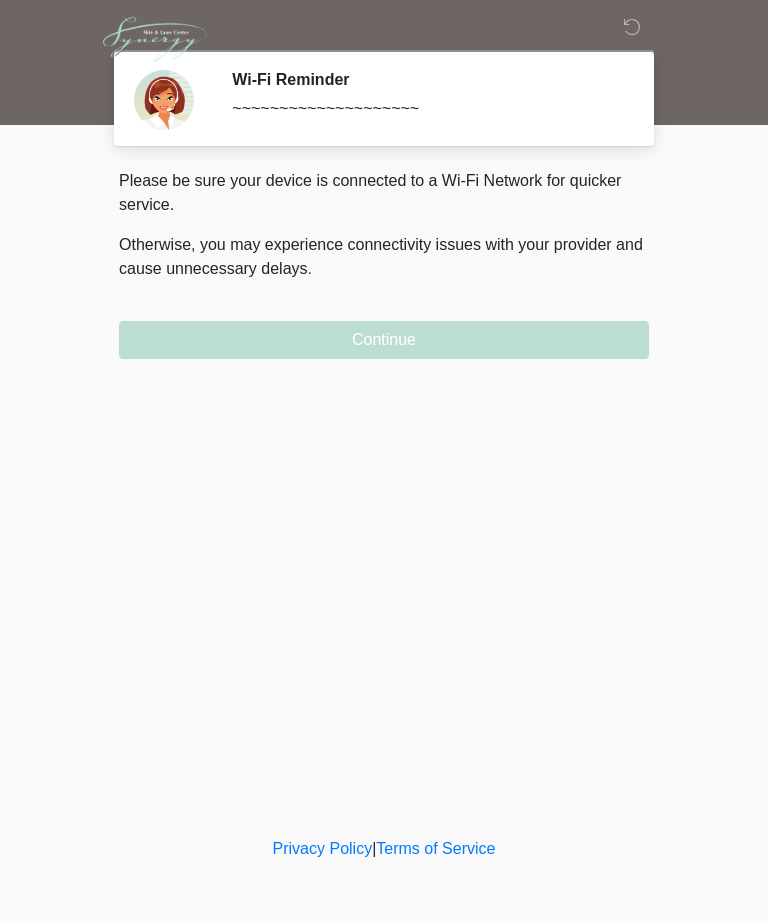 click on "Continue" at bounding box center (384, 340) 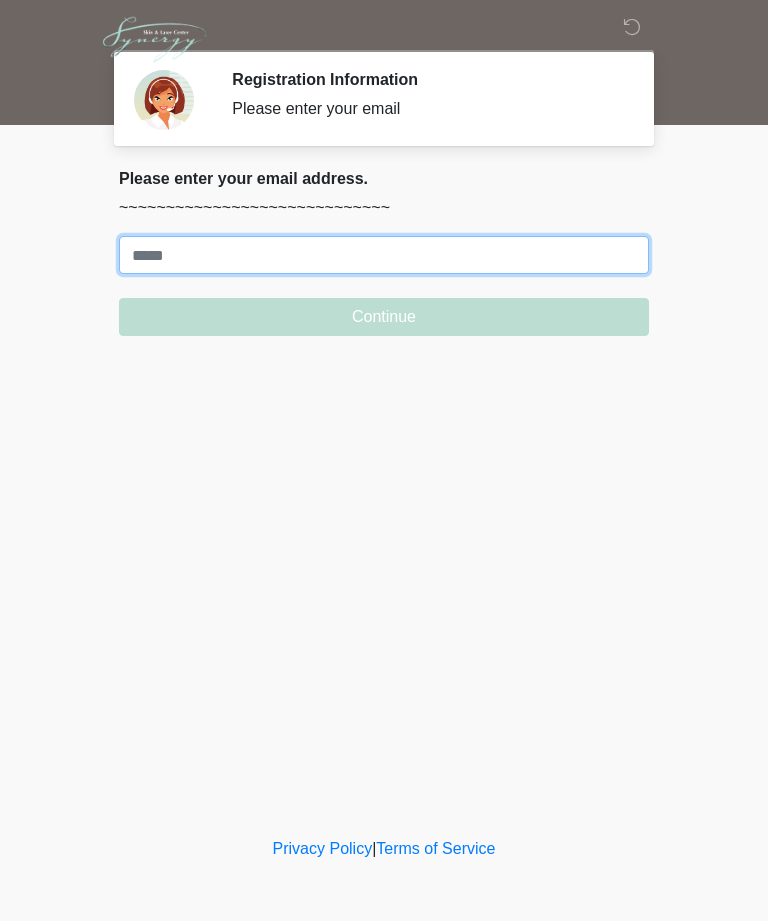 click on "Where should we email your treatment plan?" at bounding box center (384, 255) 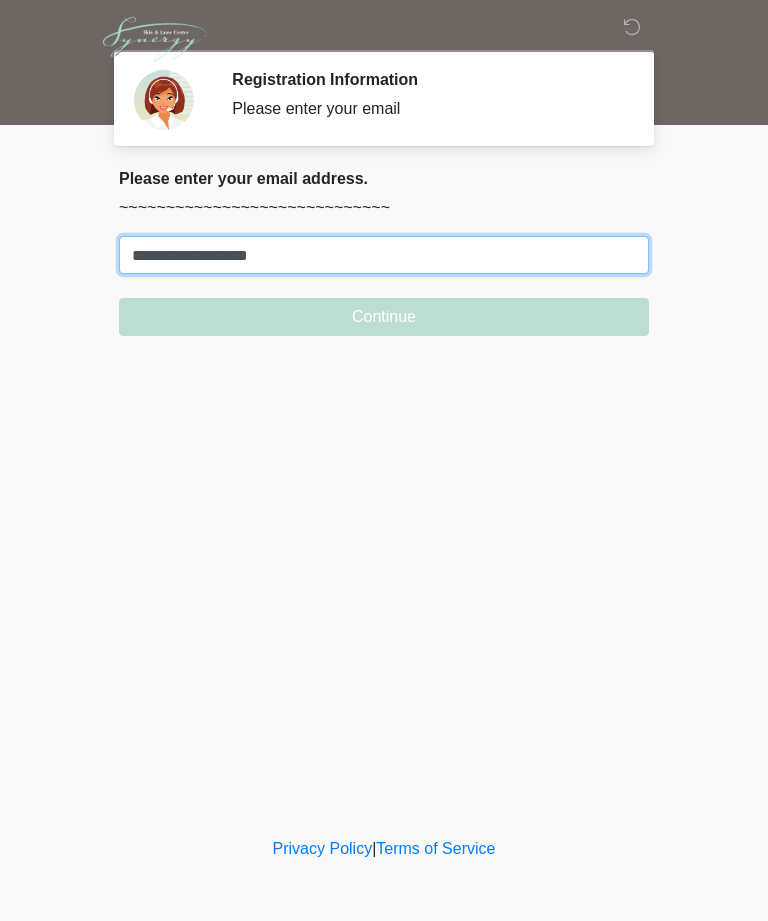 type on "**********" 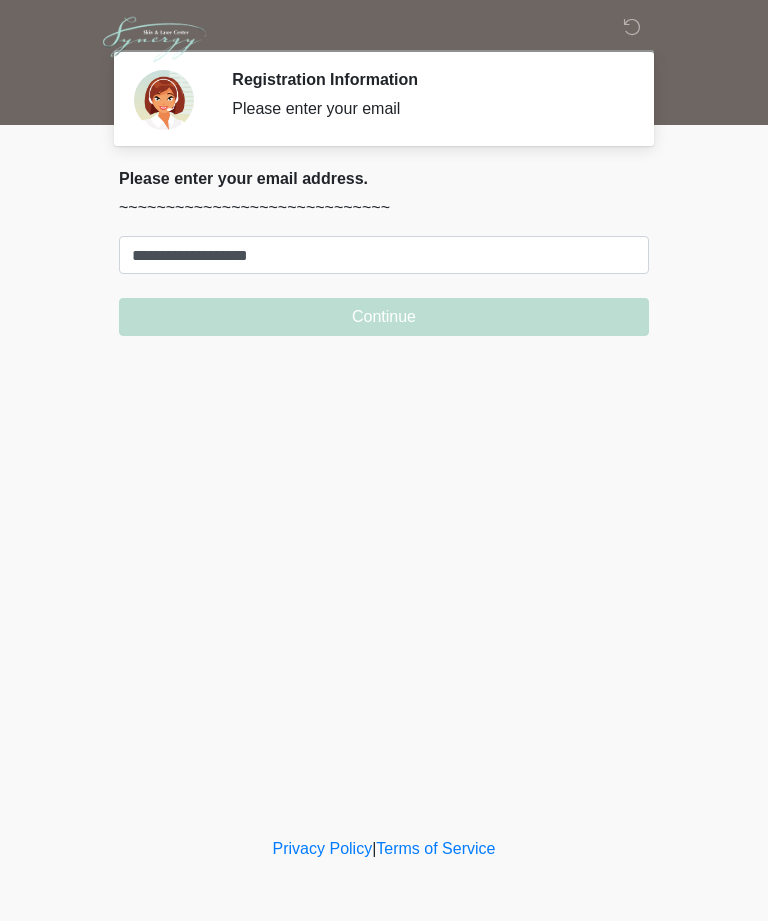 click on "Continue" at bounding box center (384, 317) 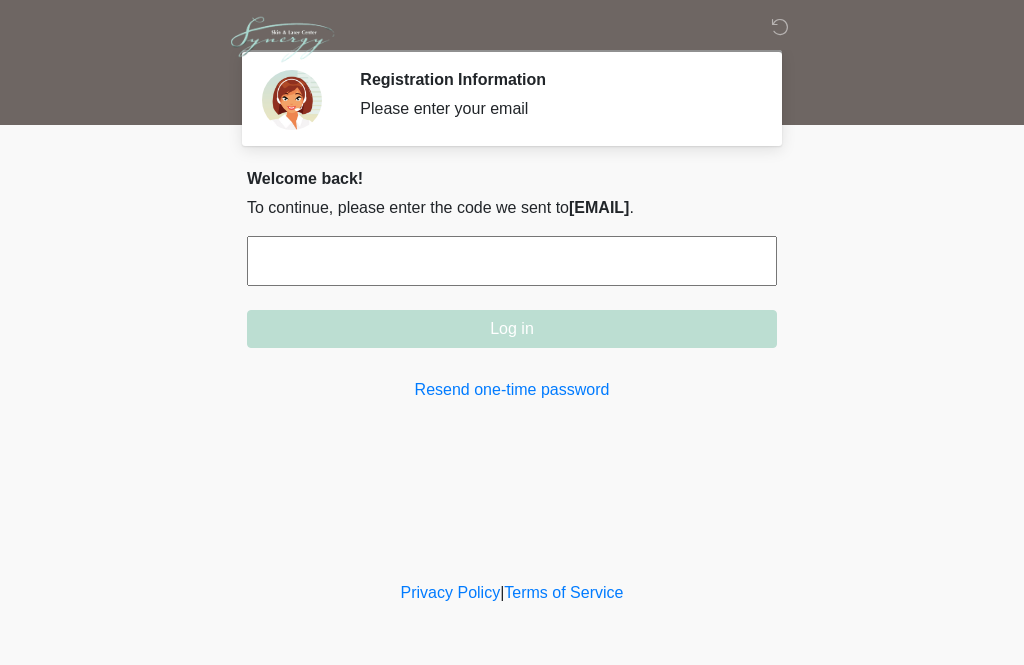 click on "Resend one-time password" at bounding box center [512, 390] 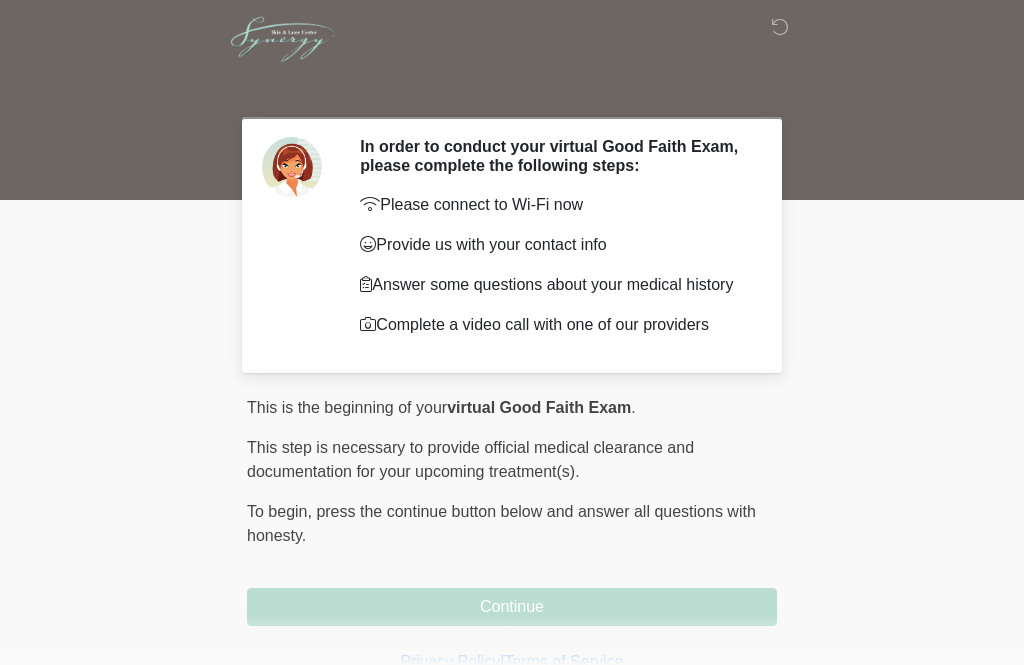 scroll, scrollTop: 0, scrollLeft: 0, axis: both 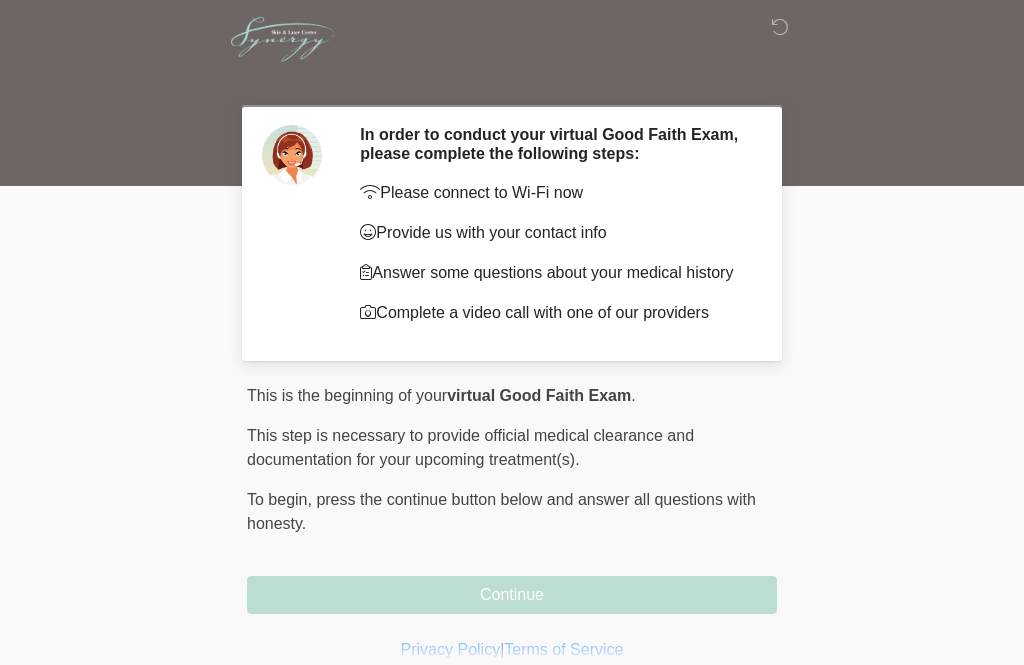click on "Continue" at bounding box center [512, 595] 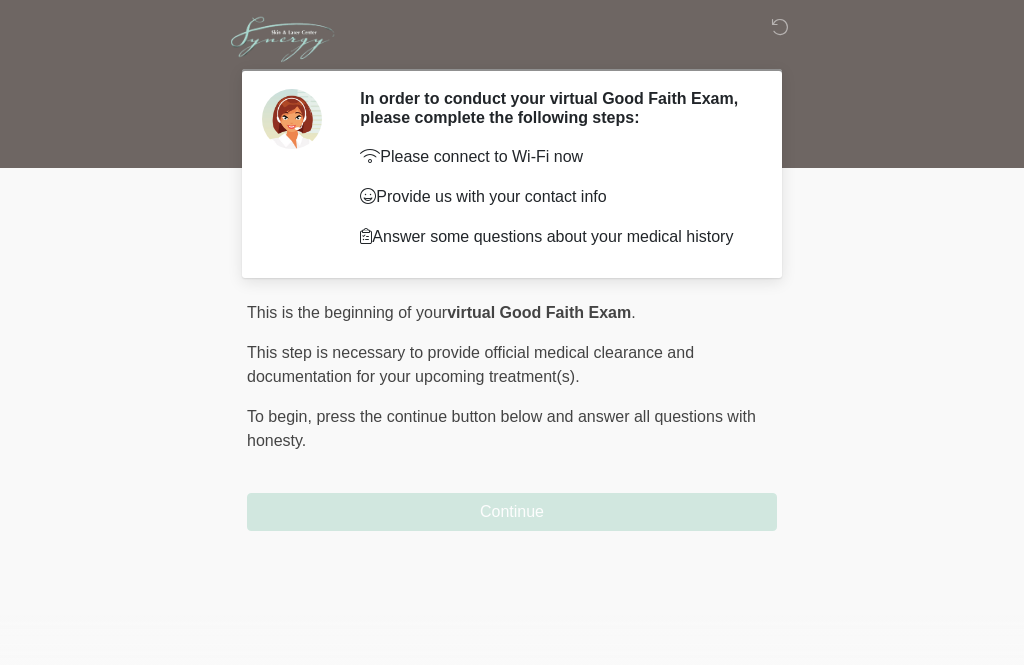 scroll, scrollTop: 0, scrollLeft: 0, axis: both 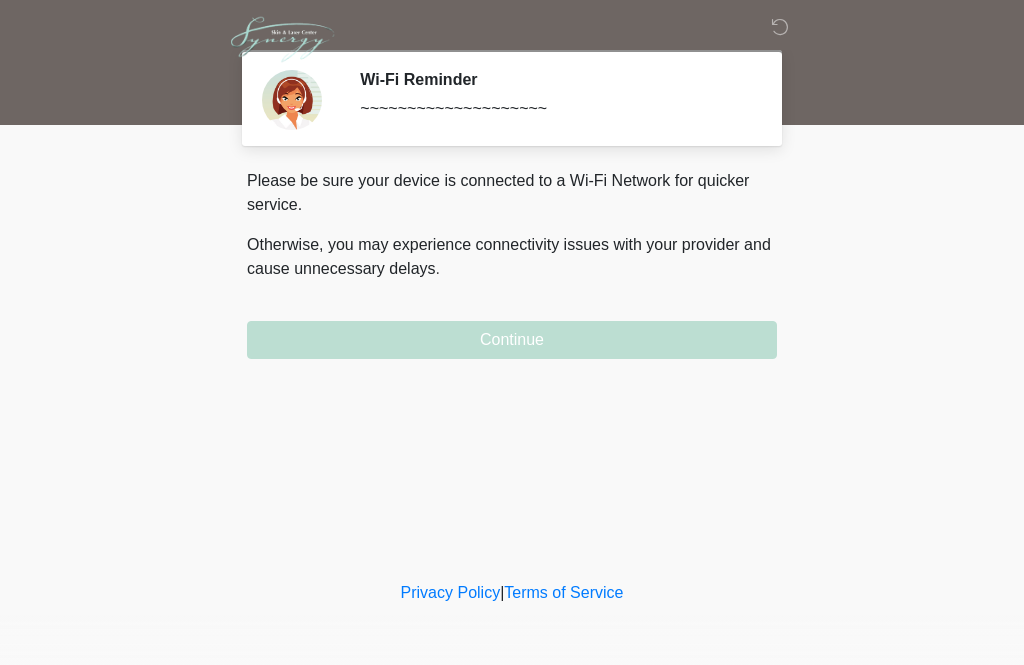 click on "Continue" at bounding box center [512, 340] 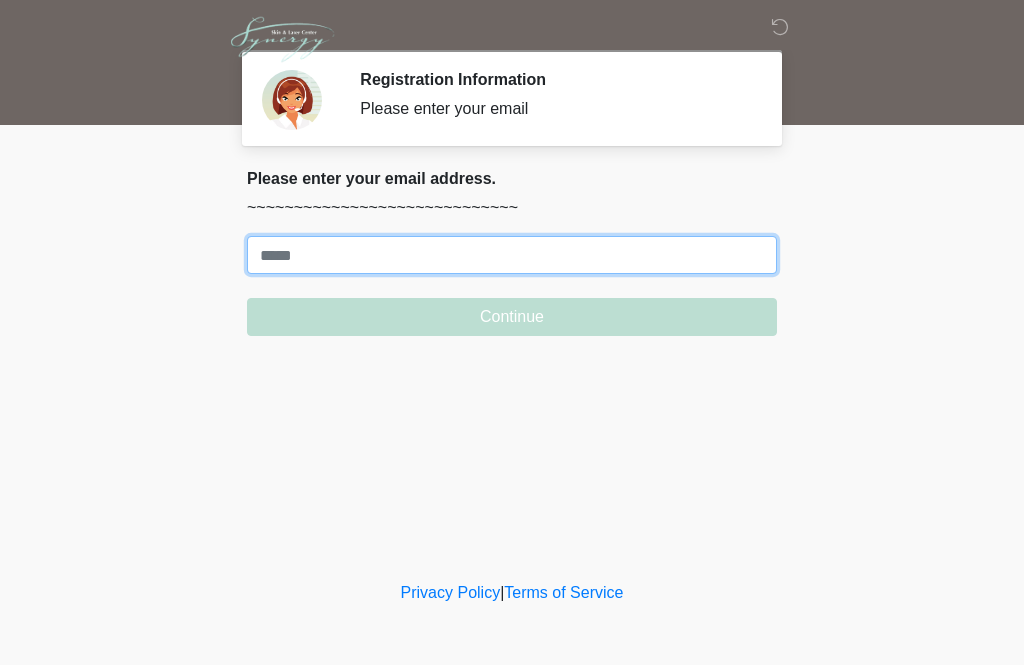 click on "Where should we email your treatment plan?" at bounding box center (512, 255) 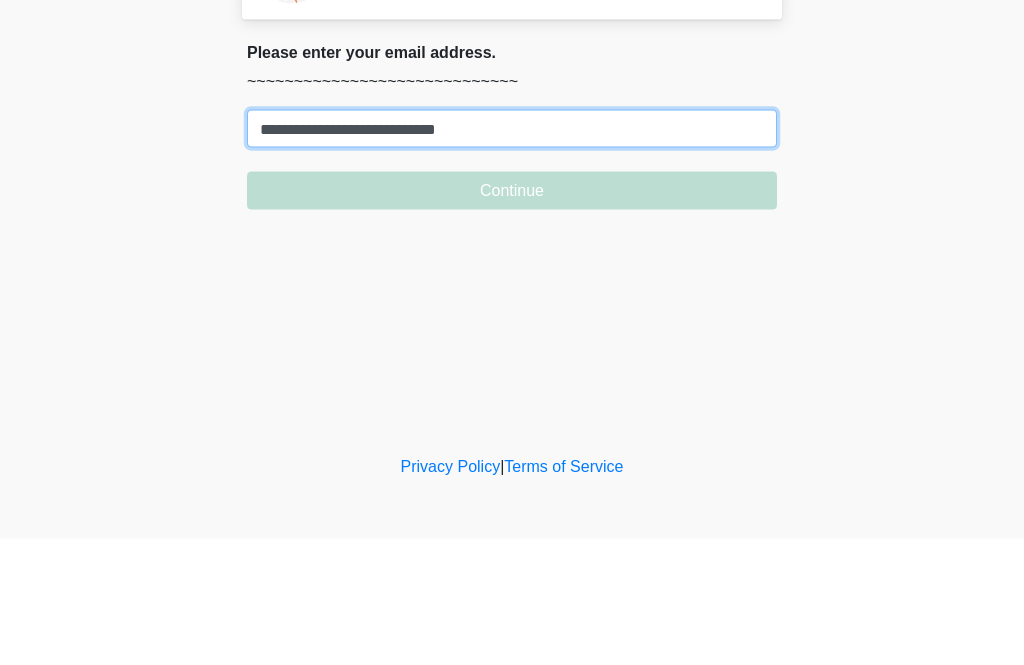 type on "**********" 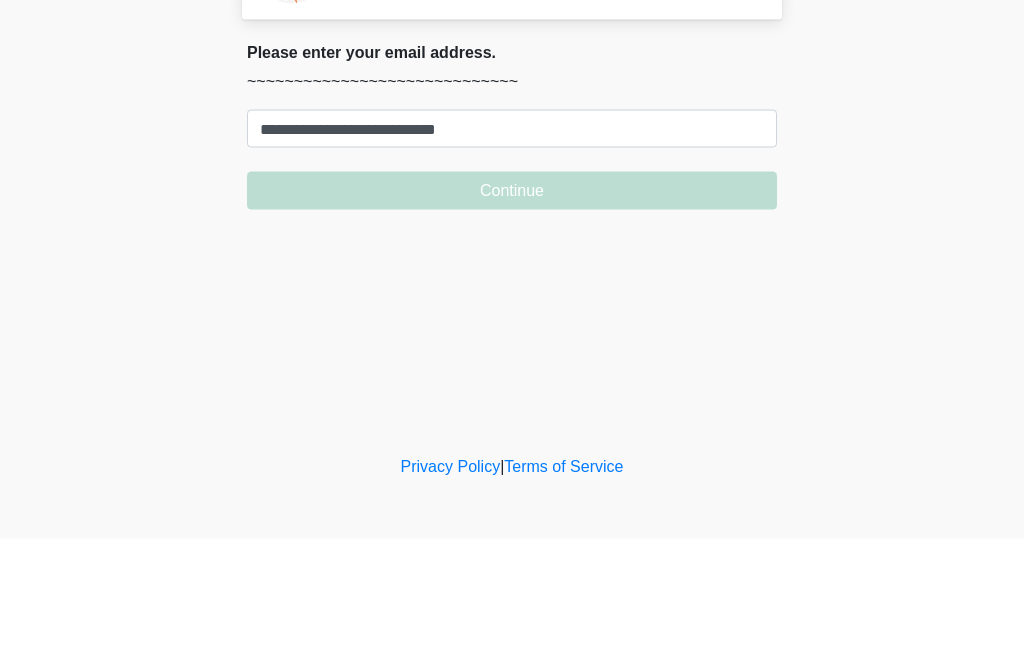 click on "Continue" at bounding box center (512, 317) 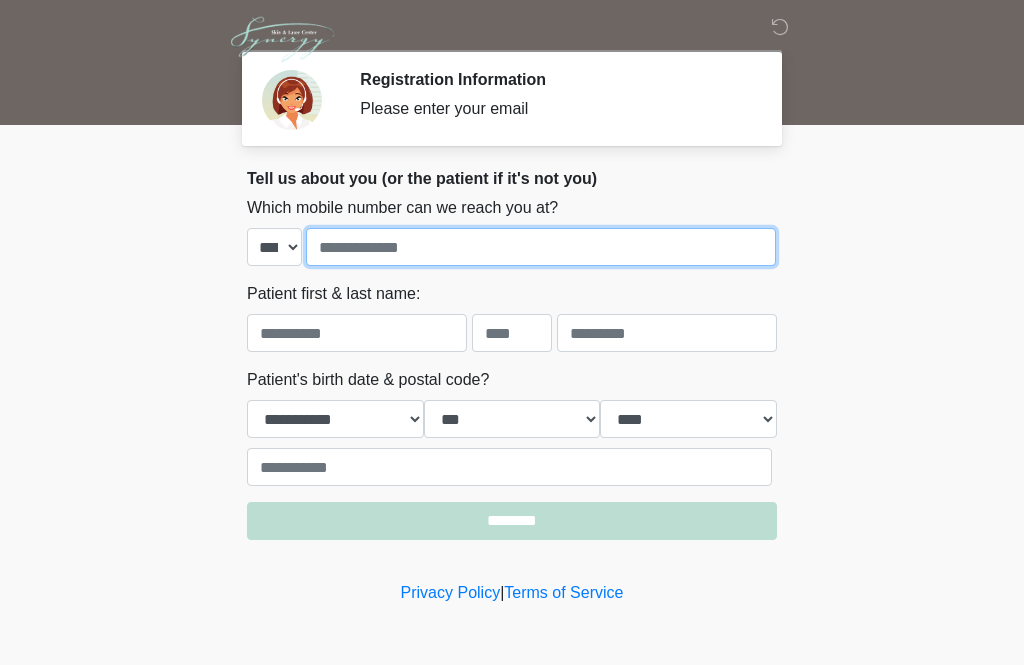 click at bounding box center [541, 247] 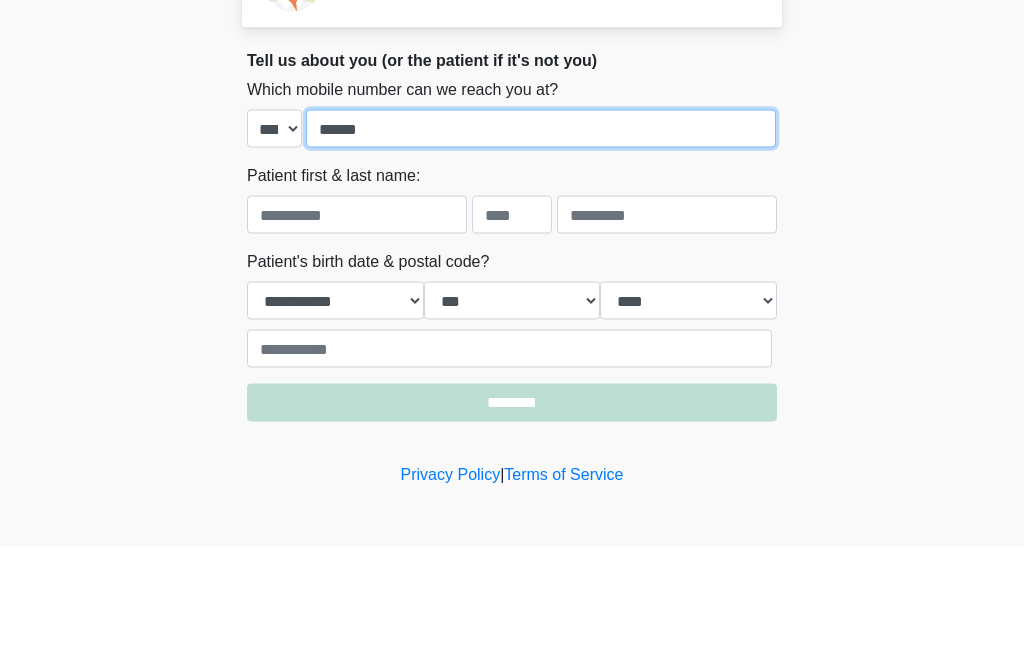 type on "*******" 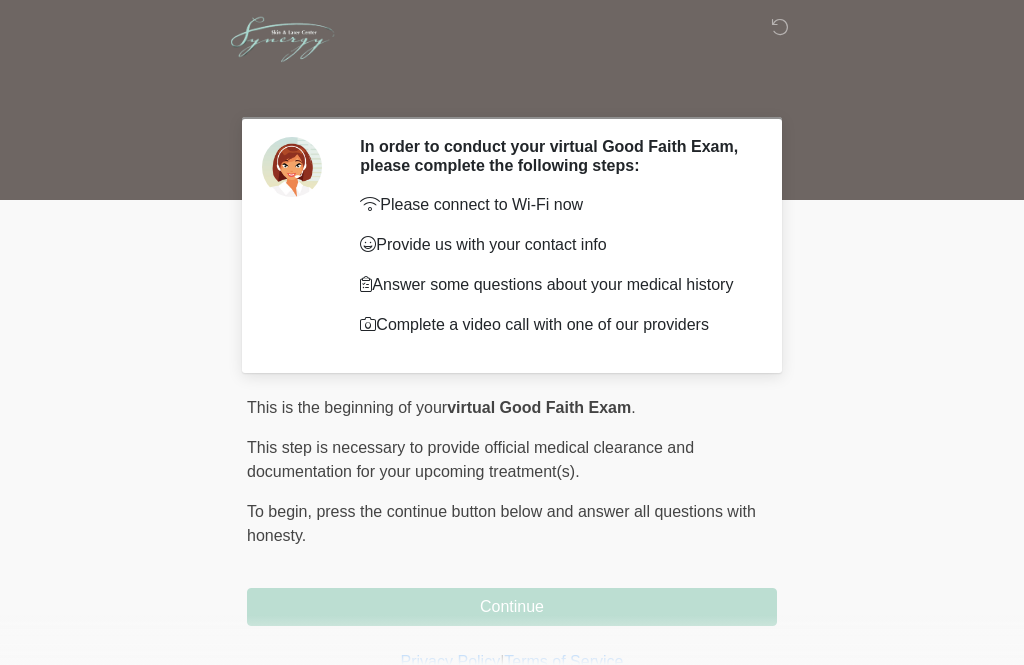 scroll, scrollTop: 0, scrollLeft: 0, axis: both 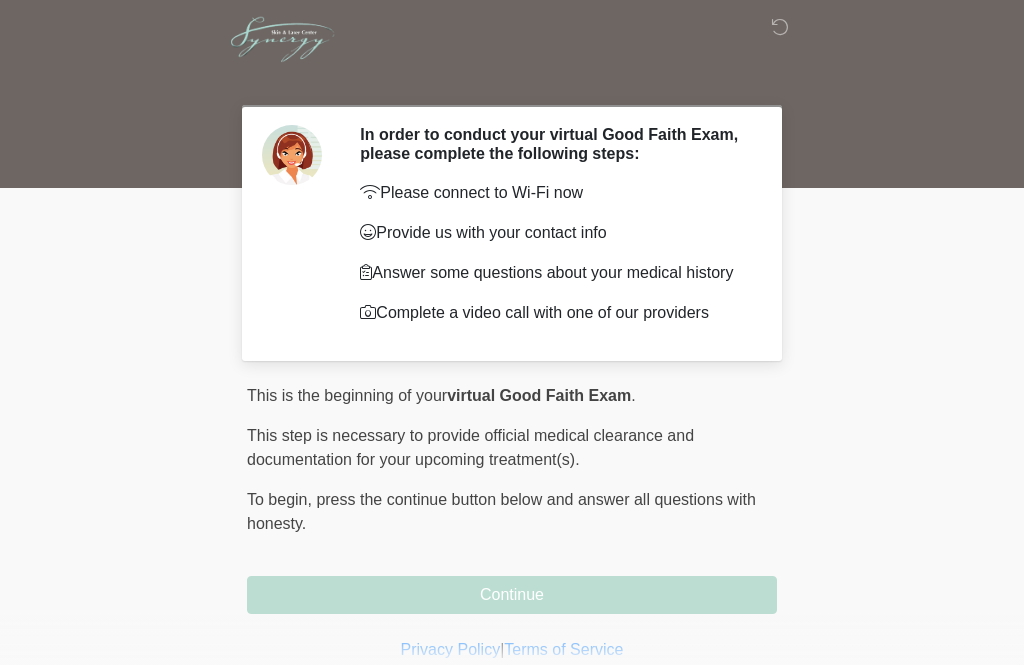 click on "Continue" at bounding box center [512, 595] 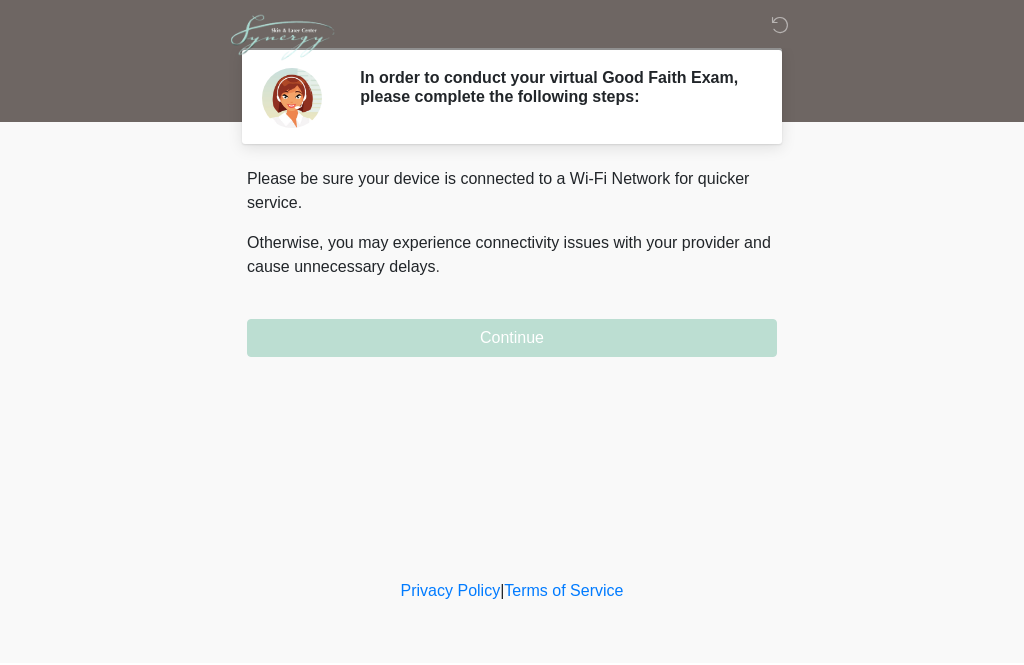 scroll, scrollTop: 0, scrollLeft: 0, axis: both 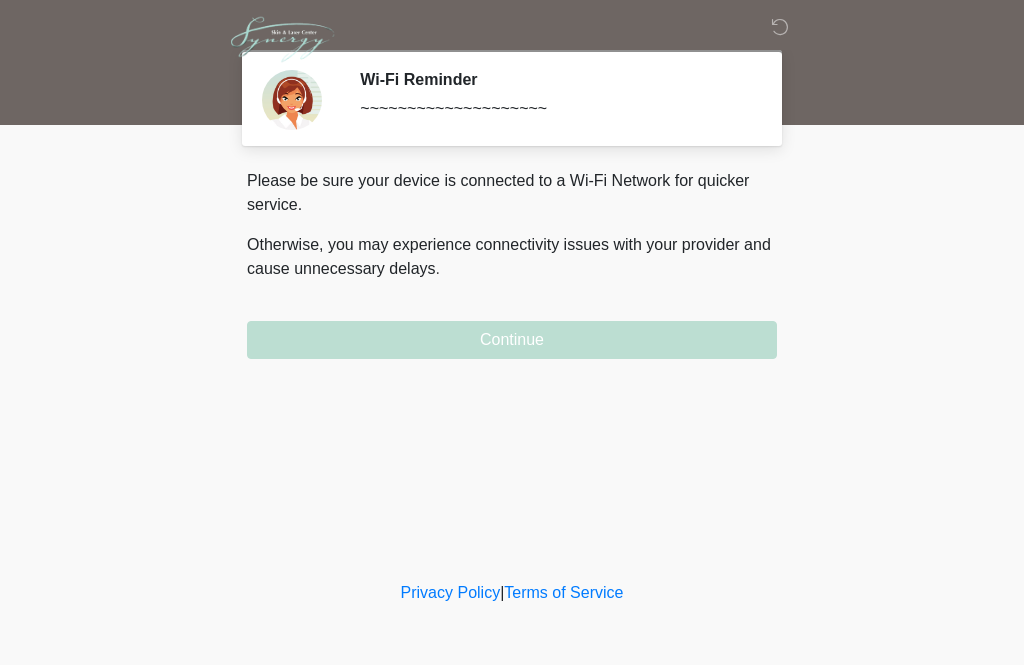 click on "Continue" at bounding box center (512, 340) 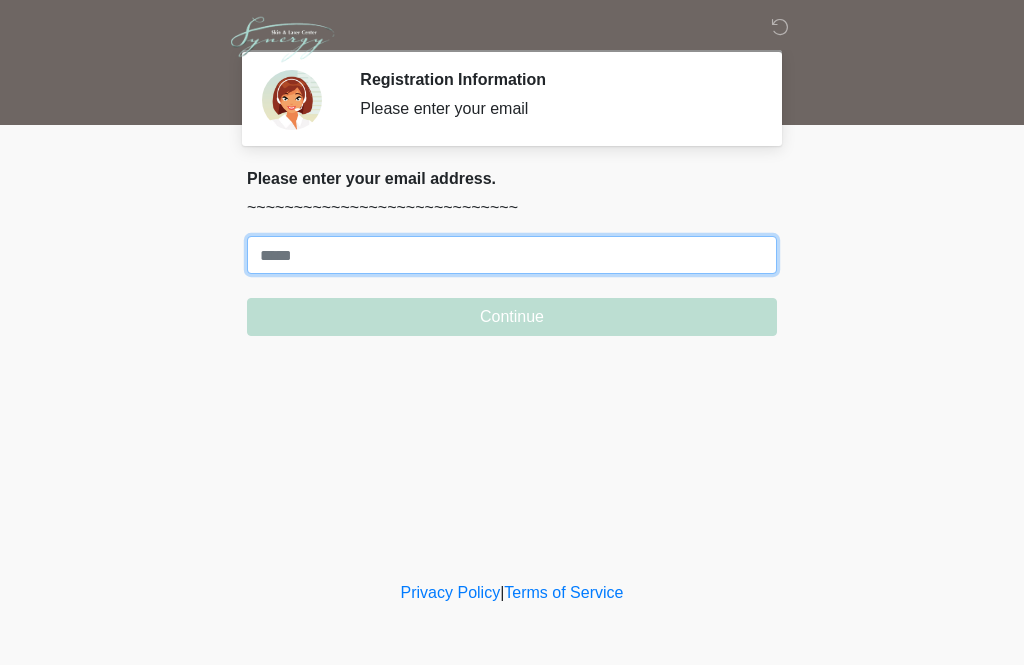 click on "Where should we email your treatment plan?" at bounding box center [512, 255] 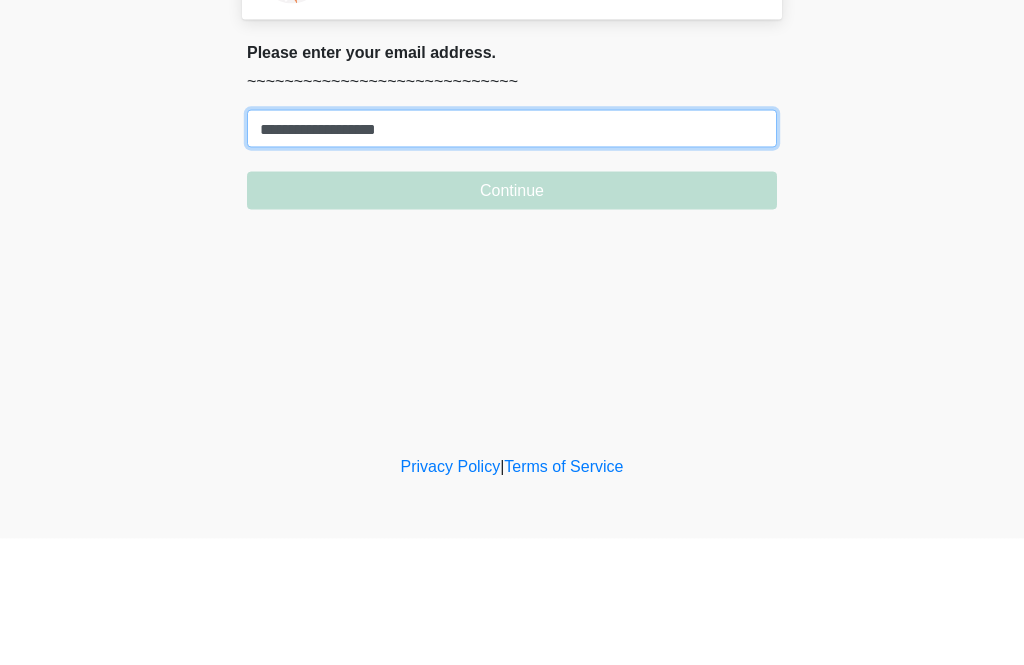 type on "**********" 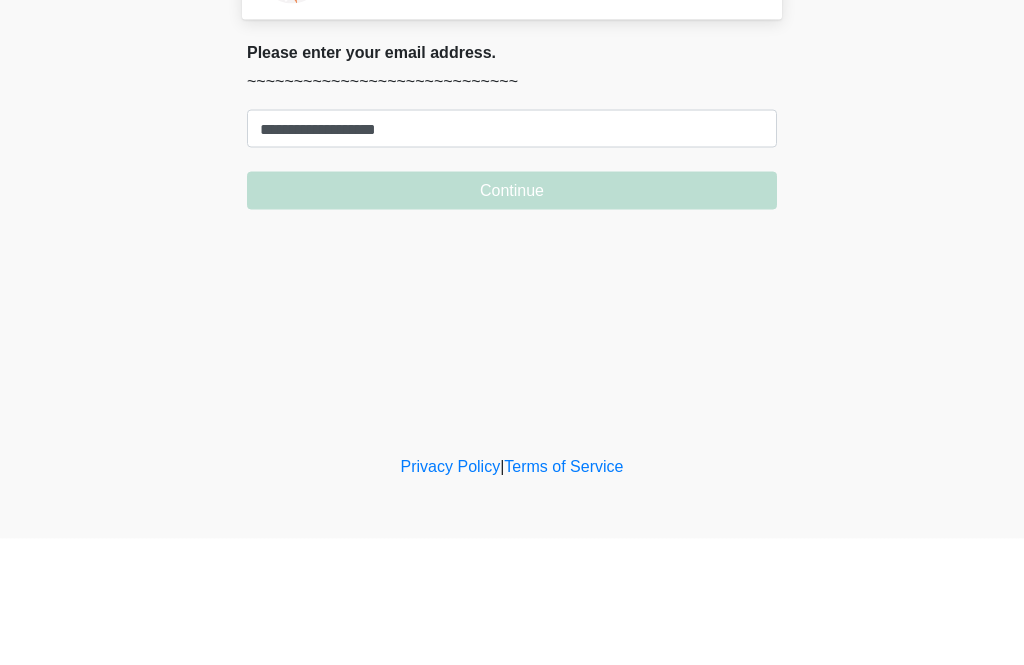 click on "Continue" at bounding box center (512, 317) 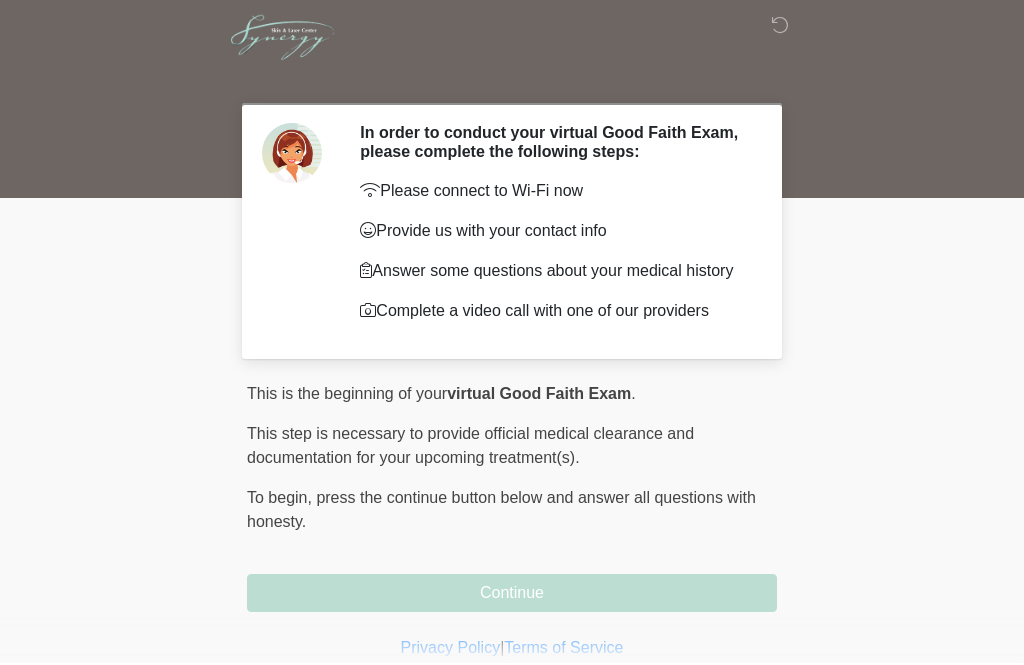 scroll, scrollTop: 14, scrollLeft: 0, axis: vertical 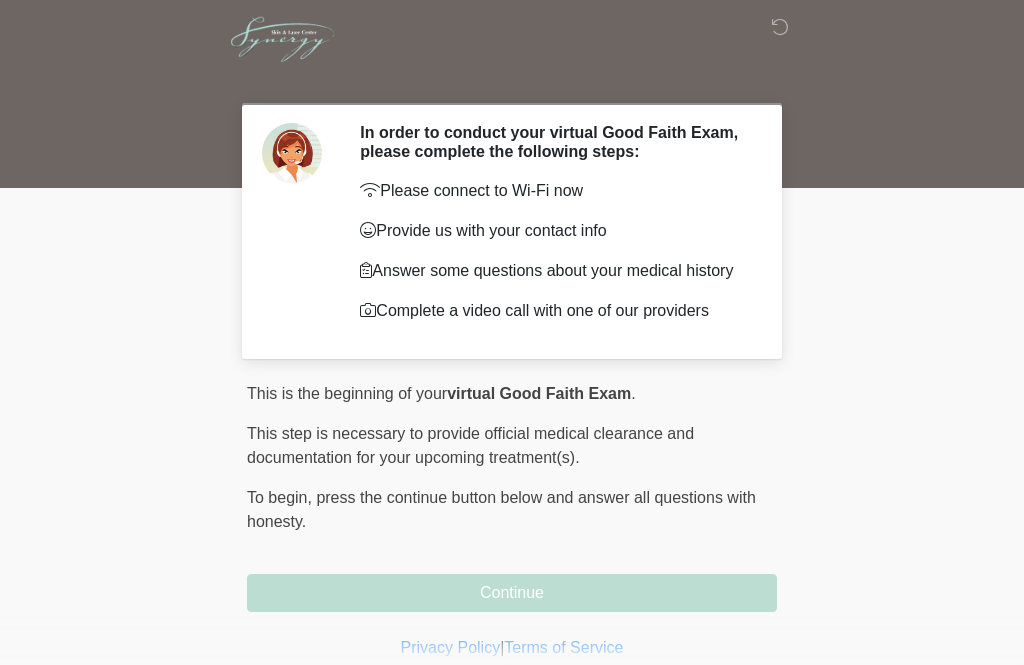 click on "Continue" at bounding box center (512, 593) 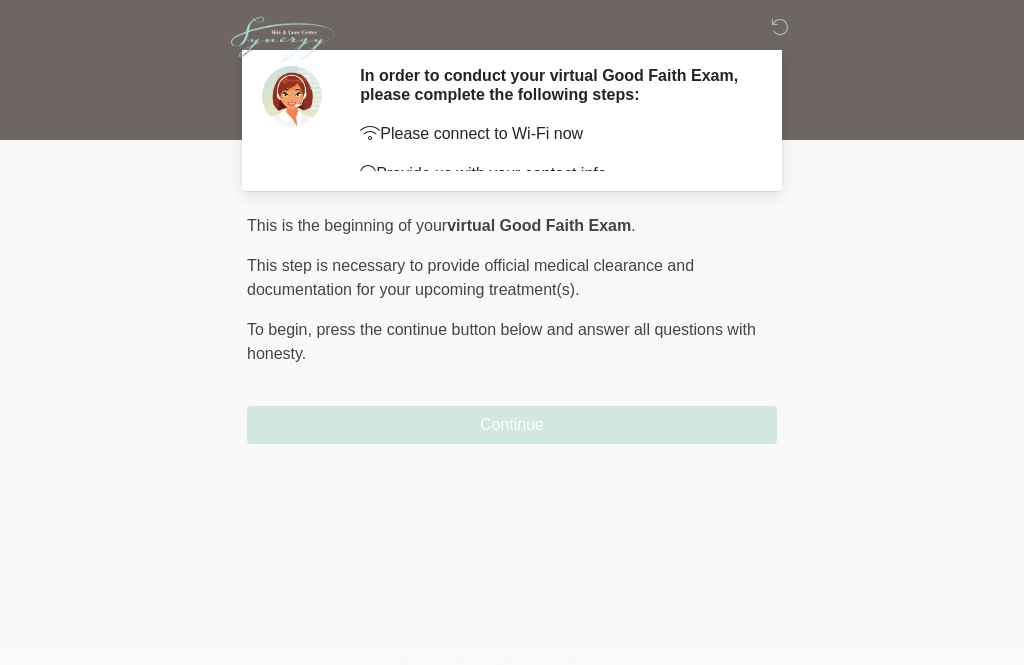 scroll, scrollTop: 0, scrollLeft: 0, axis: both 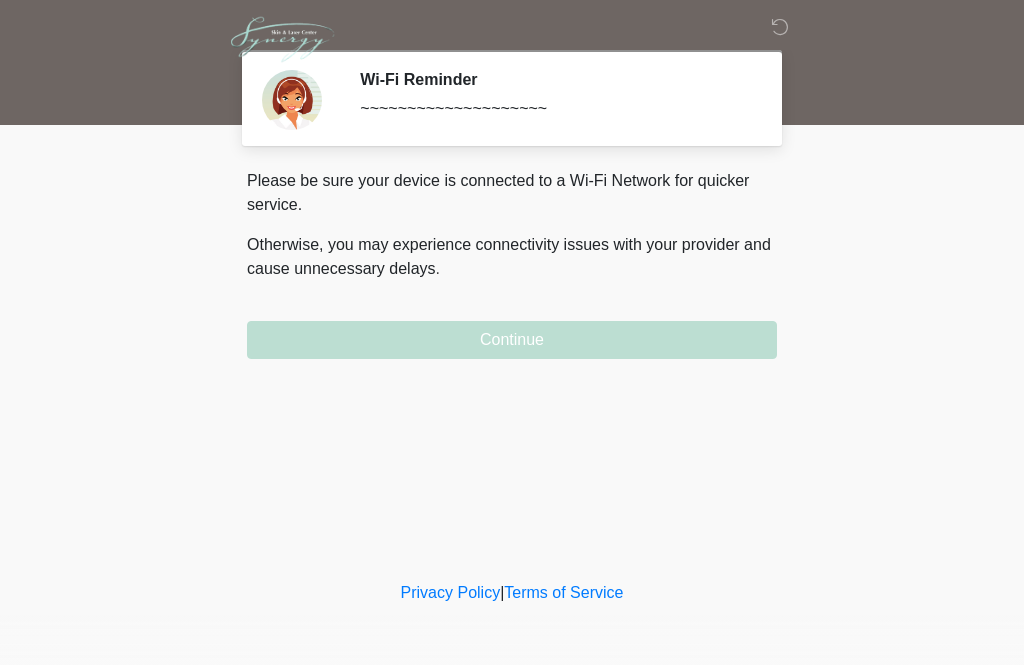 click on "Continue" at bounding box center [512, 340] 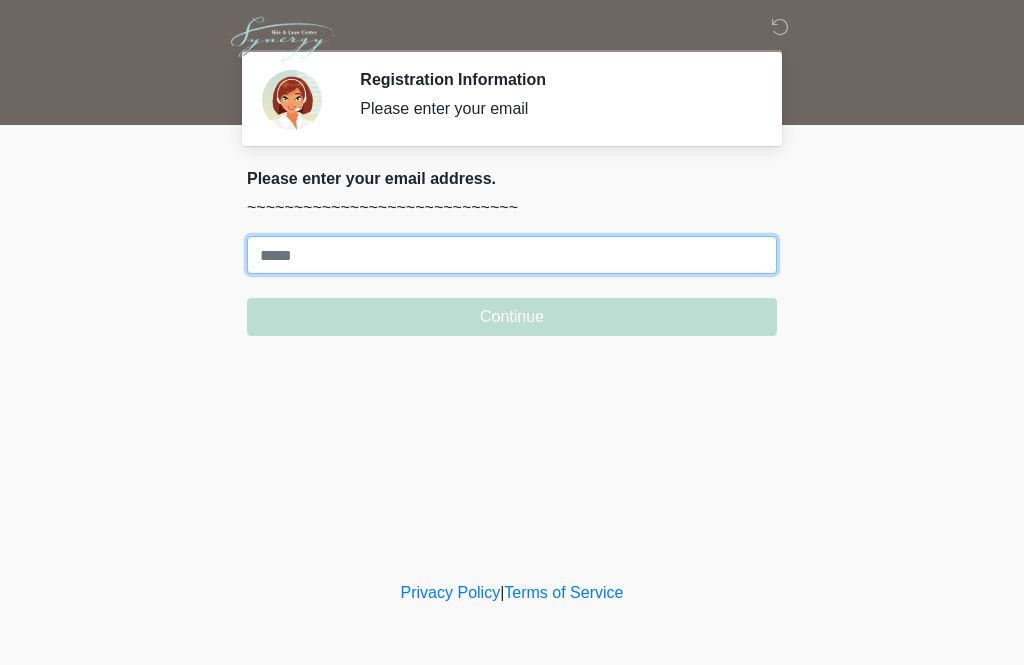 click on "Where should we email your treatment plan?" at bounding box center (512, 255) 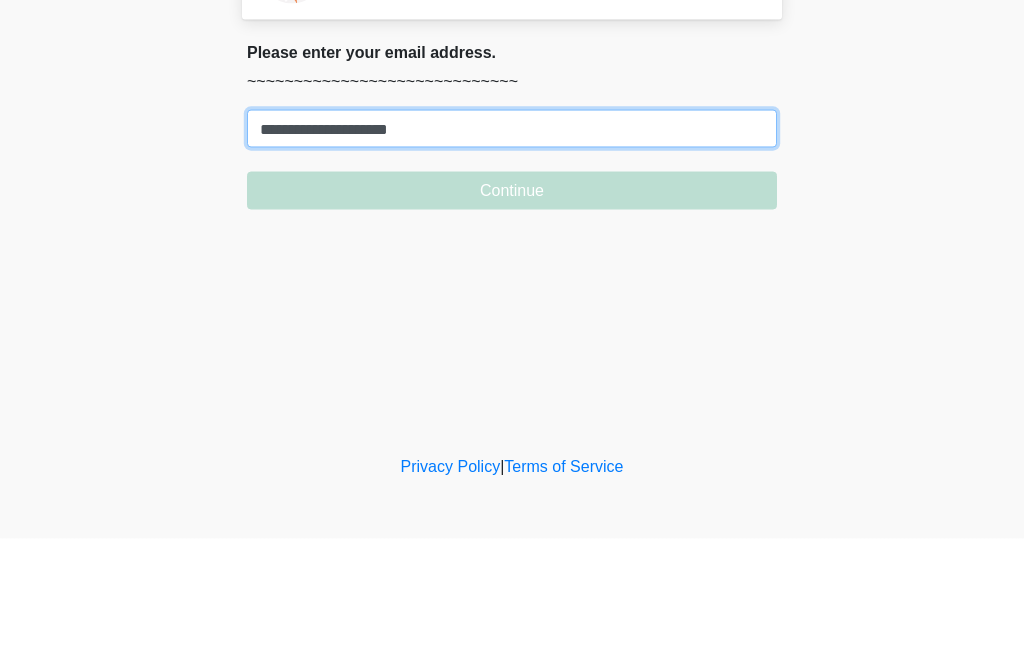 type on "**********" 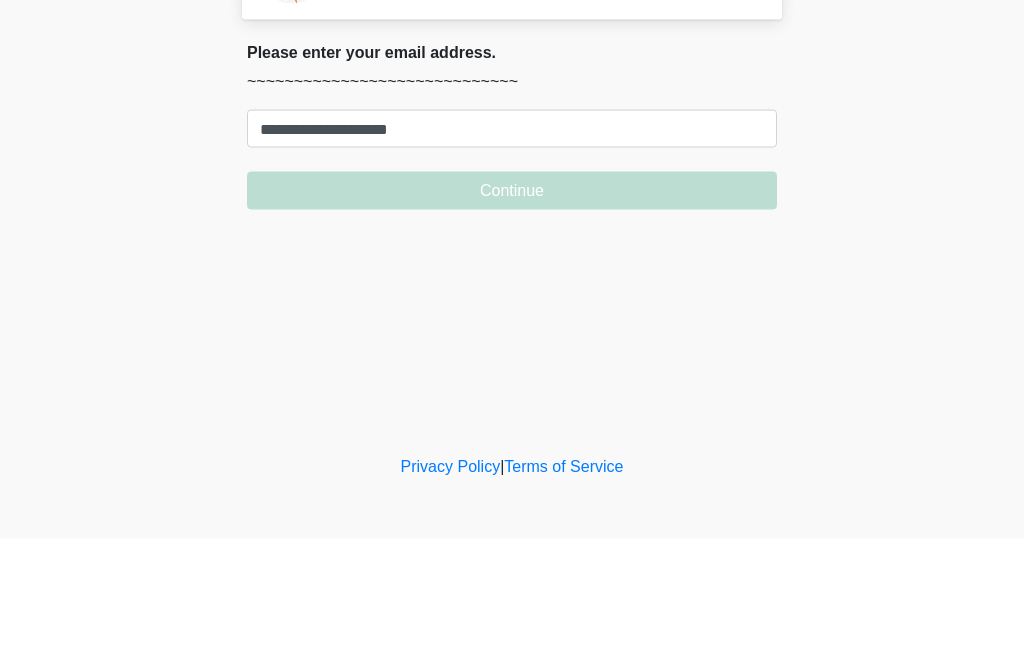 click on "Continue" at bounding box center (512, 317) 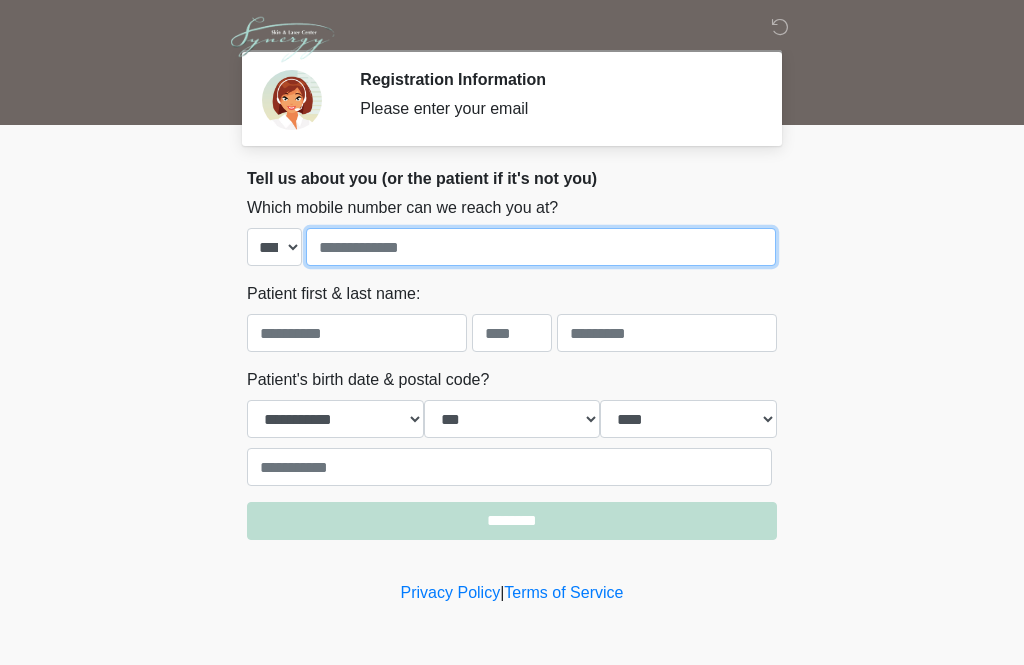 click at bounding box center (541, 247) 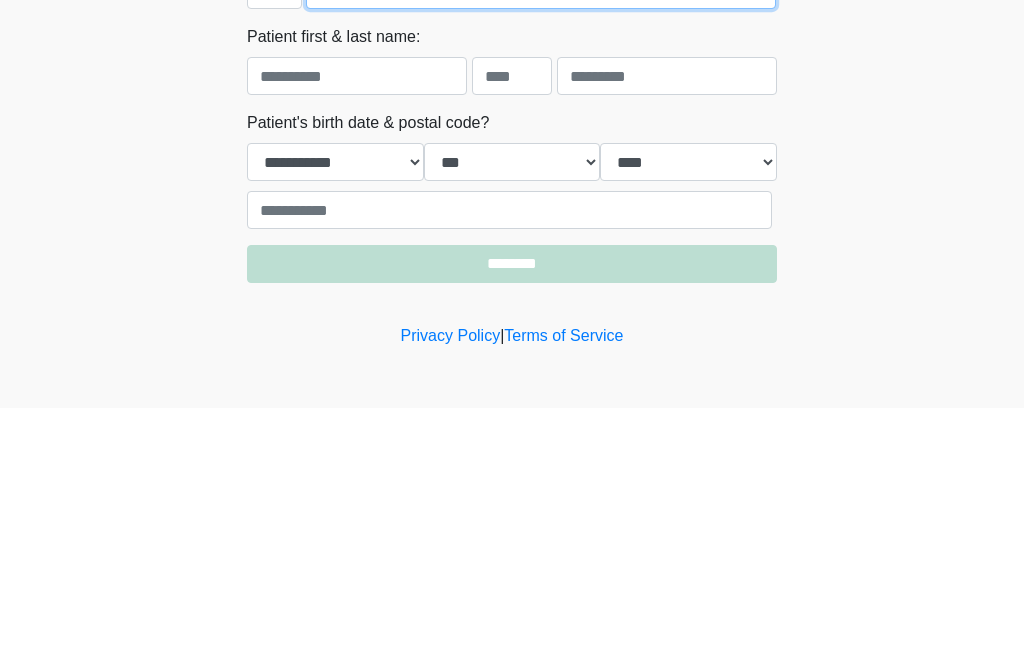 type on "**********" 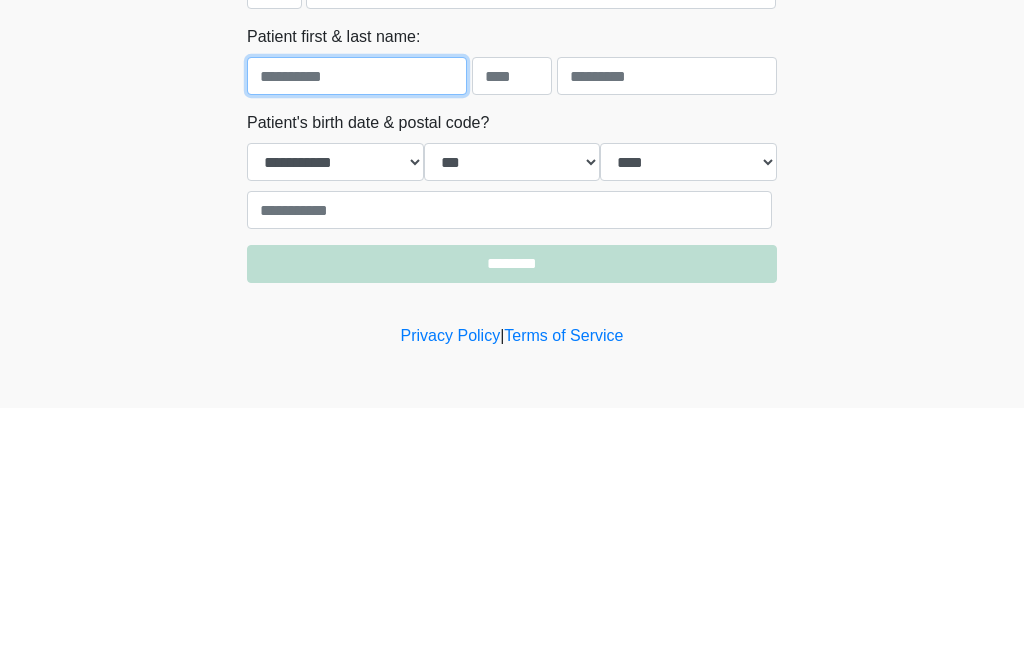 click at bounding box center (357, 333) 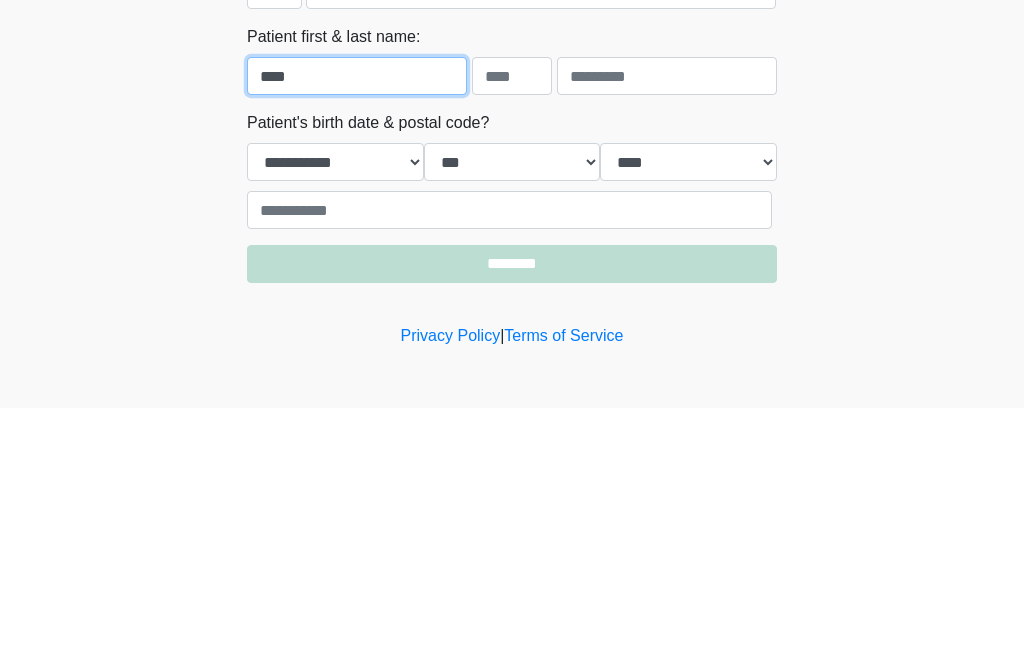 type on "****" 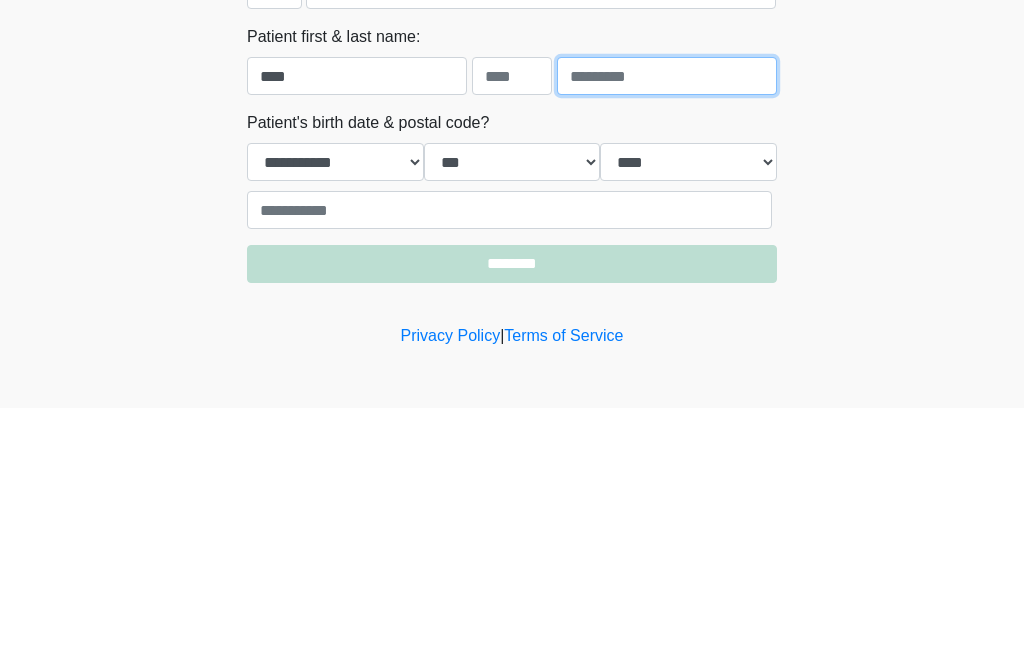 click at bounding box center (667, 333) 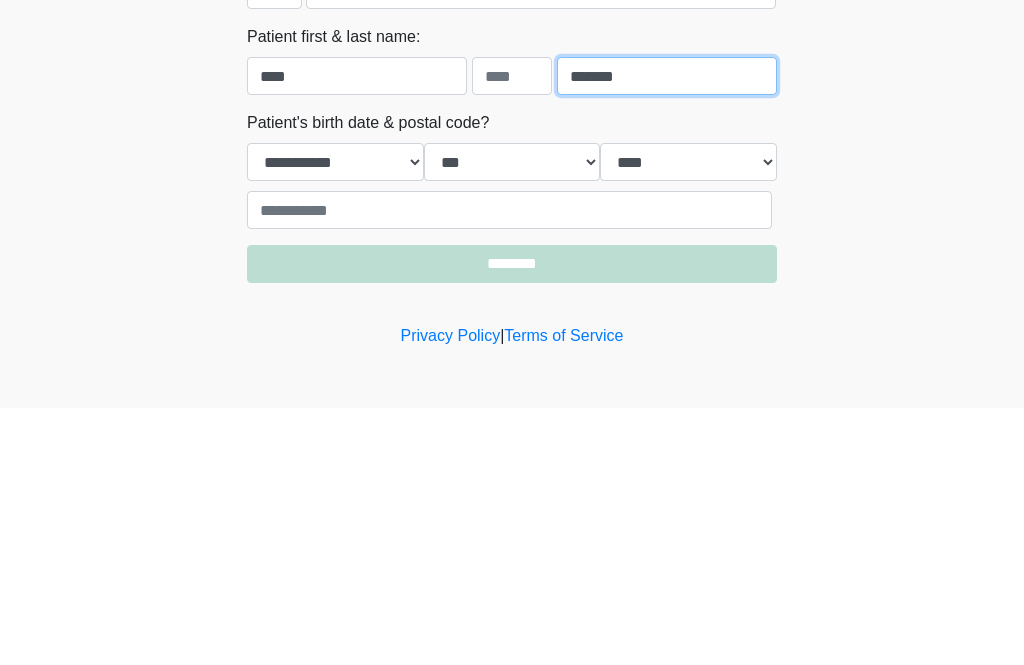 type on "*******" 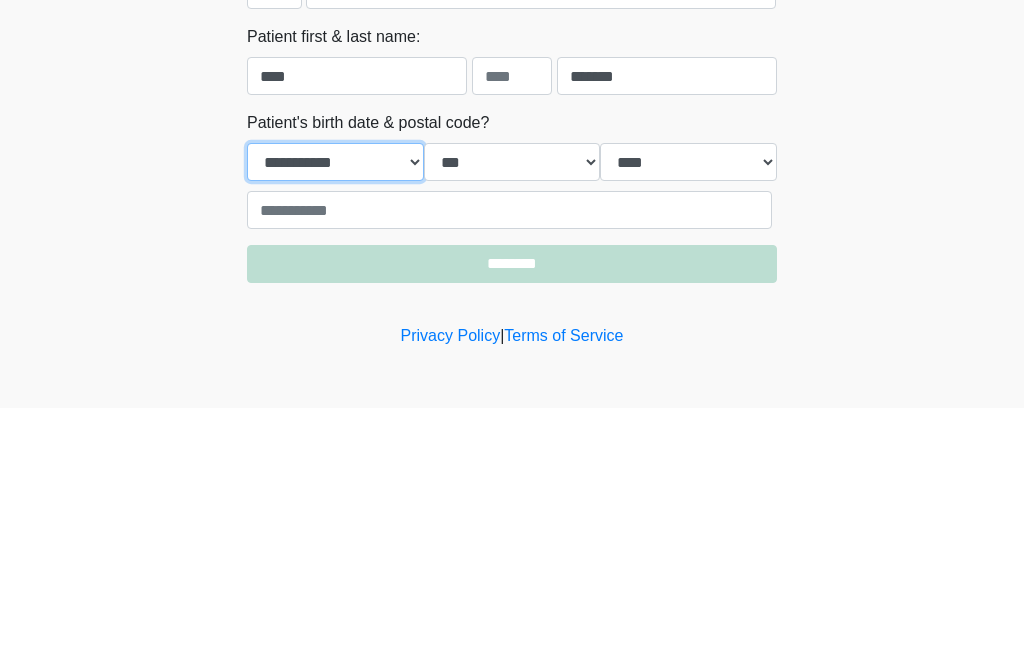 click on "**********" at bounding box center [335, 419] 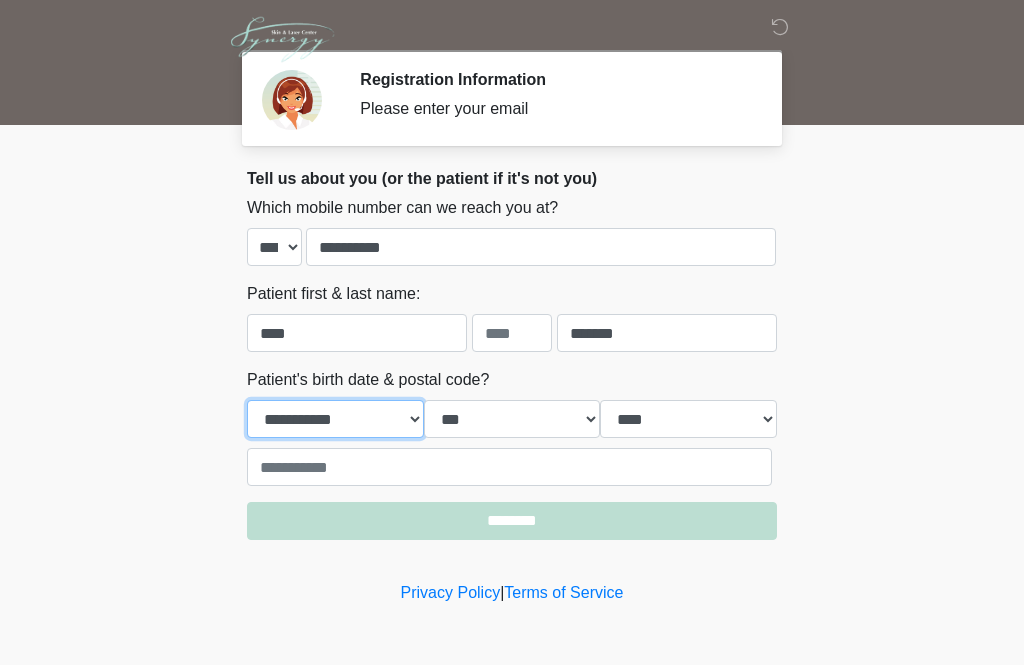 select on "**" 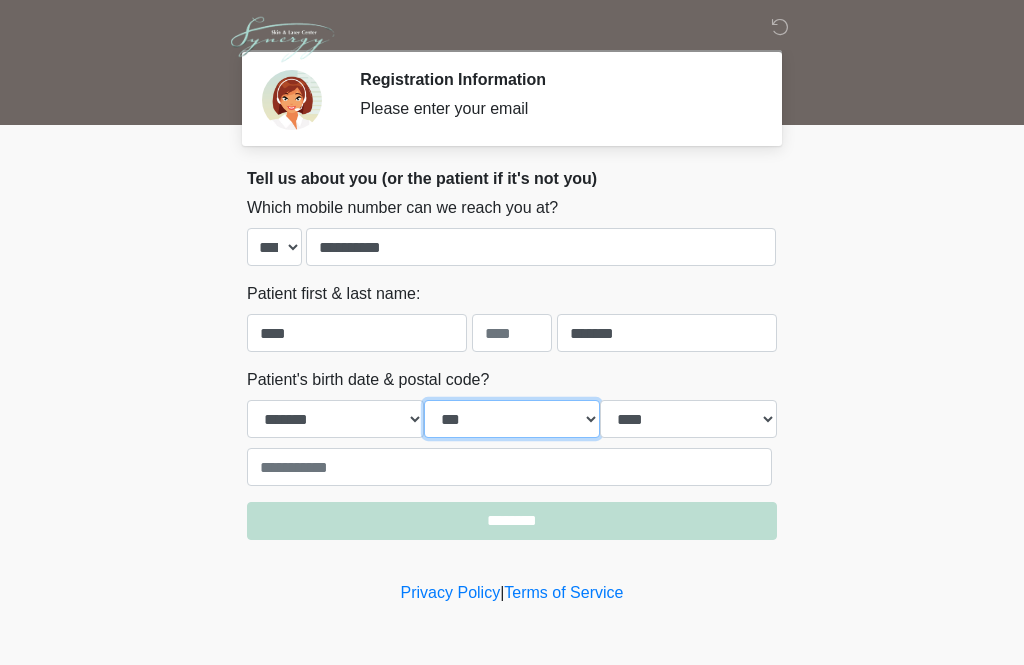 click on "***
*
*
*
*
*
*
*
*
*
**
**
**
**
**
**
**
**
**
**
**
**
**
**
**
**
**
**
**
**
**
**" at bounding box center [512, 419] 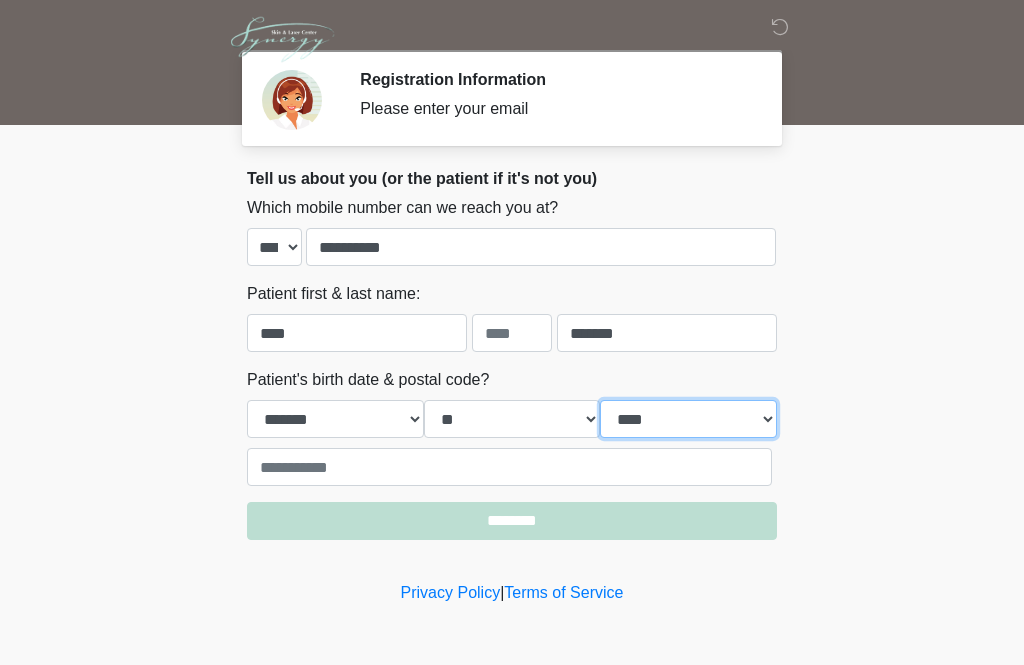 click on "****
****
****
****
****
****
****
****
****
****
****
****
****
****
****
****
****
****
****
****
****
****
****
****
****
****
****
****
****
****
****
****
****
****
****
****
****
****
****
****
****
****
****
****
****
****
****
****
****
****
****
****
****
****
****
****
****
****
****
****
****
****
****
****
****
****
****
****
****
****
****
****
****
****
****
****
****
****
****
****
****
****
****
****
****
****
****
****
****
****
****
****
****
****
****
****
****
****
****
****
****
****" at bounding box center [688, 419] 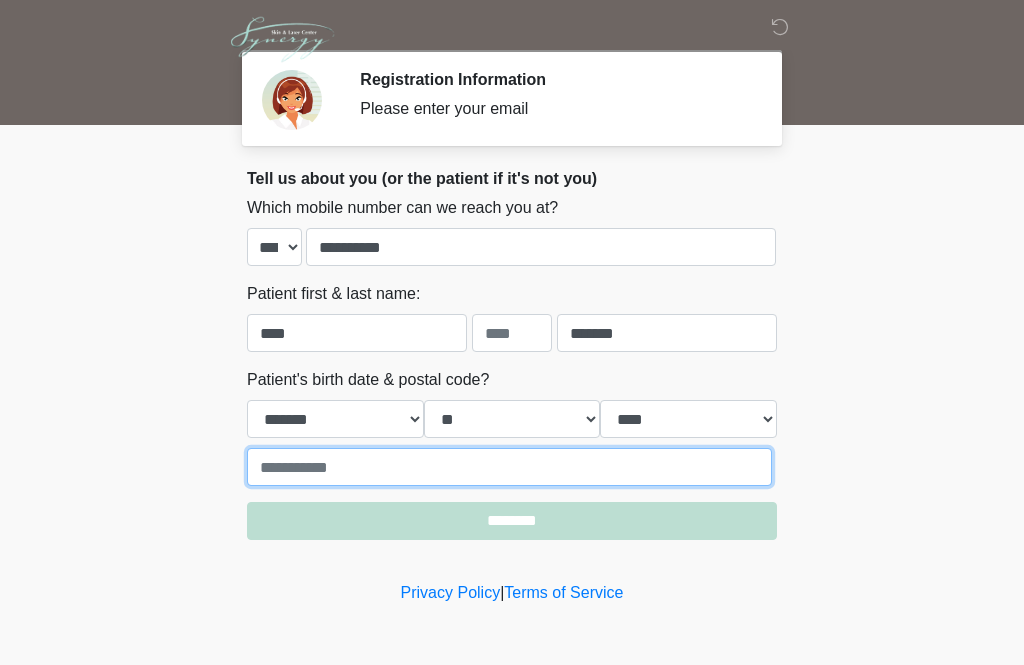 click at bounding box center [509, 467] 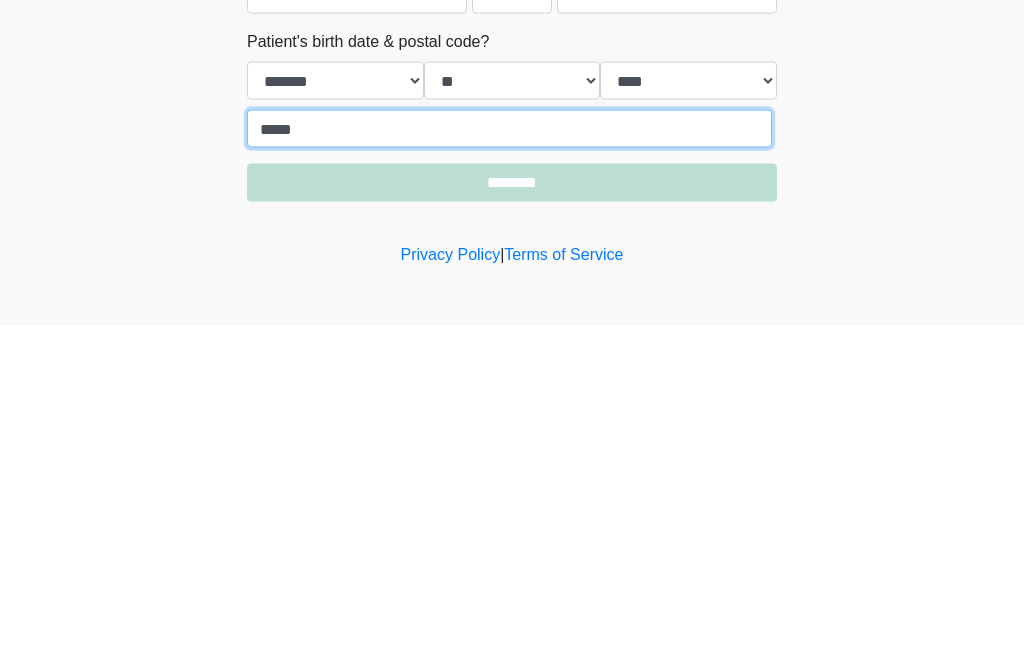 type on "*****" 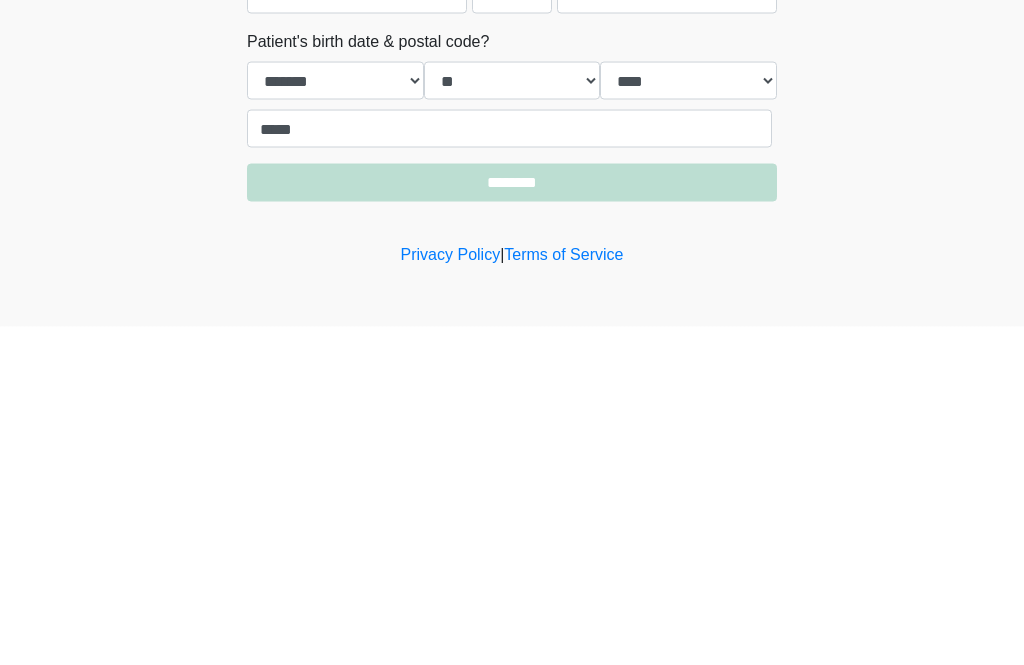 click on "********" at bounding box center [512, 521] 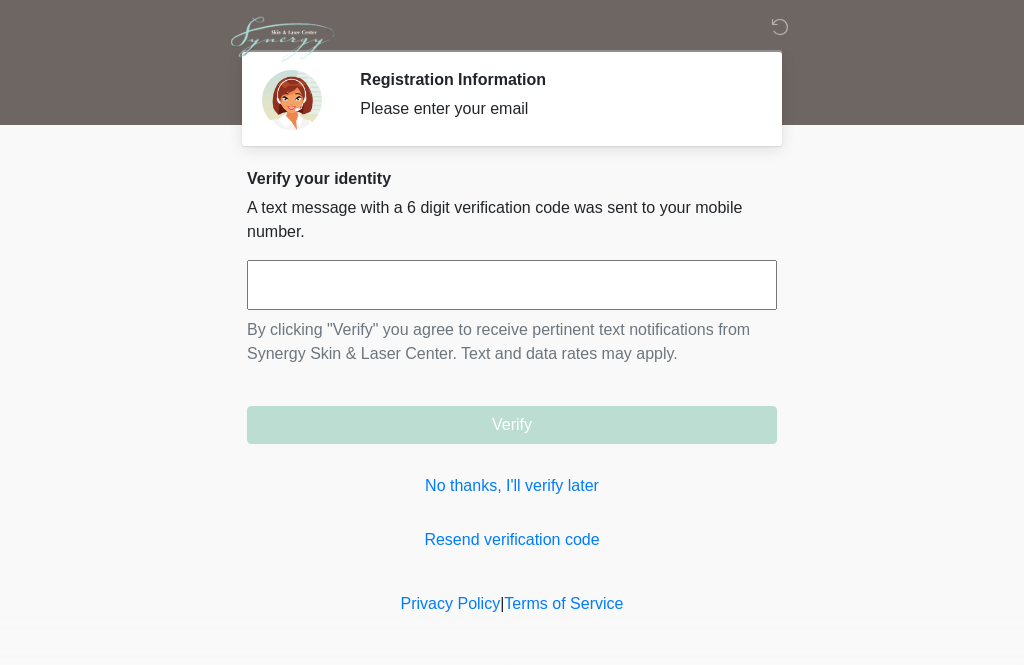 click at bounding box center (512, 285) 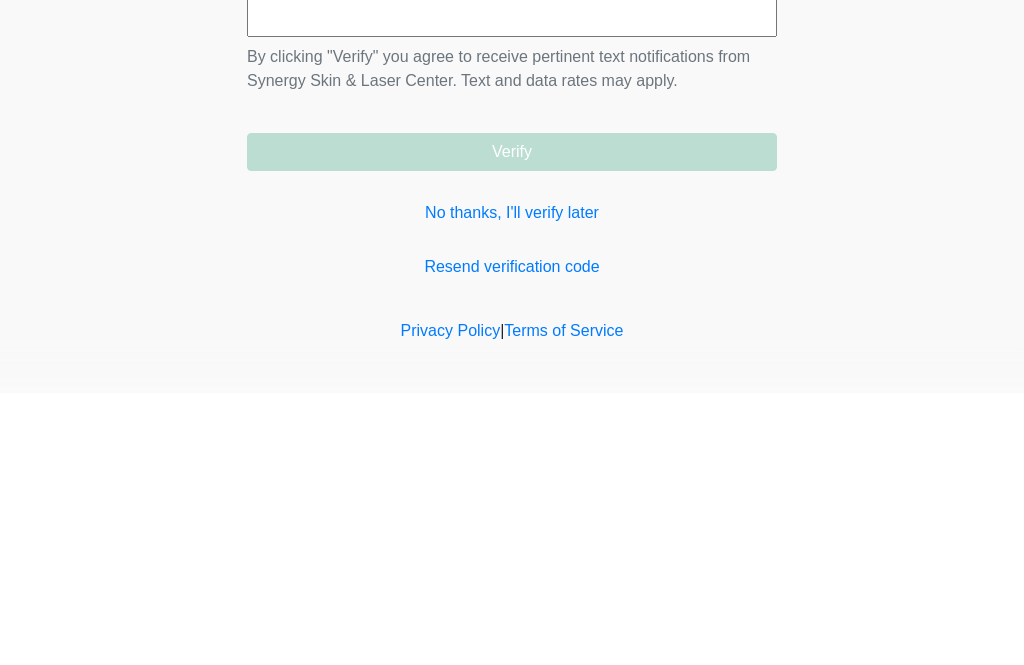 click on "No thanks, I'll verify later" at bounding box center (512, 486) 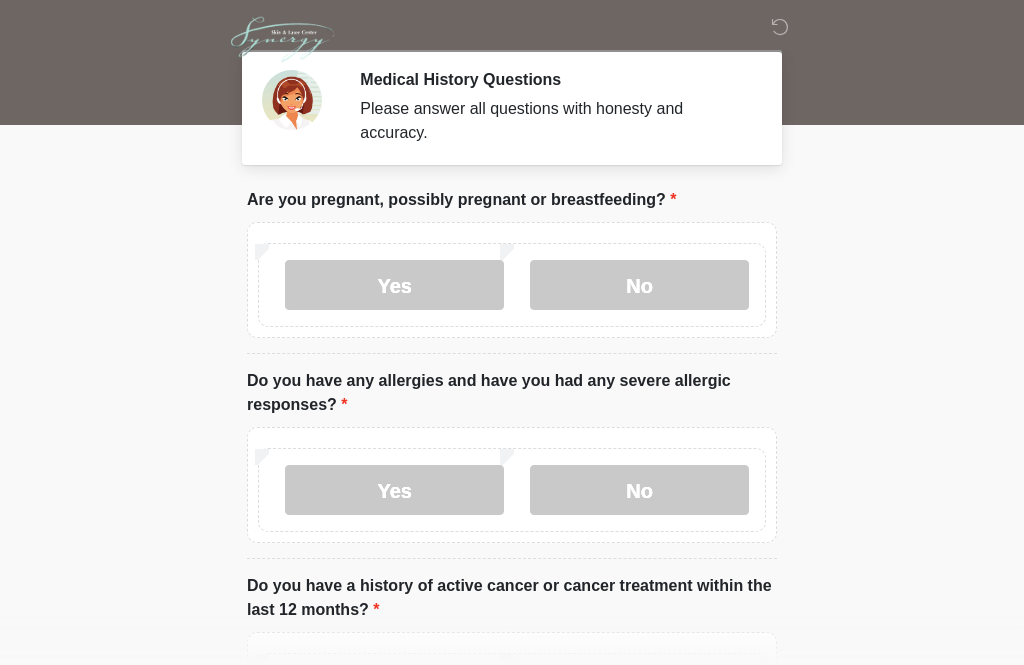 click on "No" at bounding box center [639, 285] 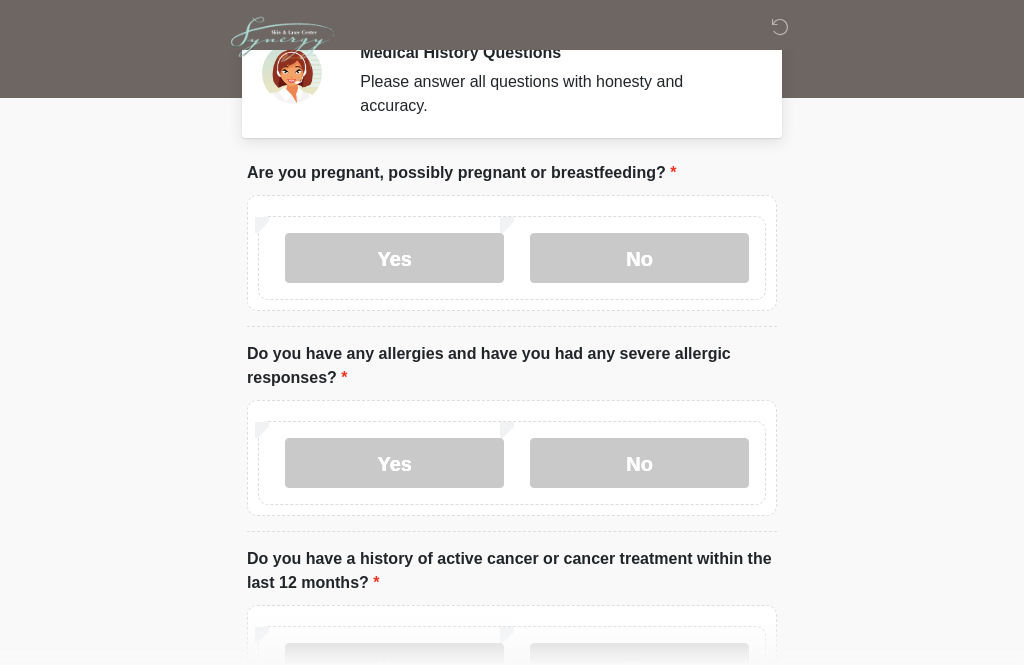 click on "No" at bounding box center [639, 463] 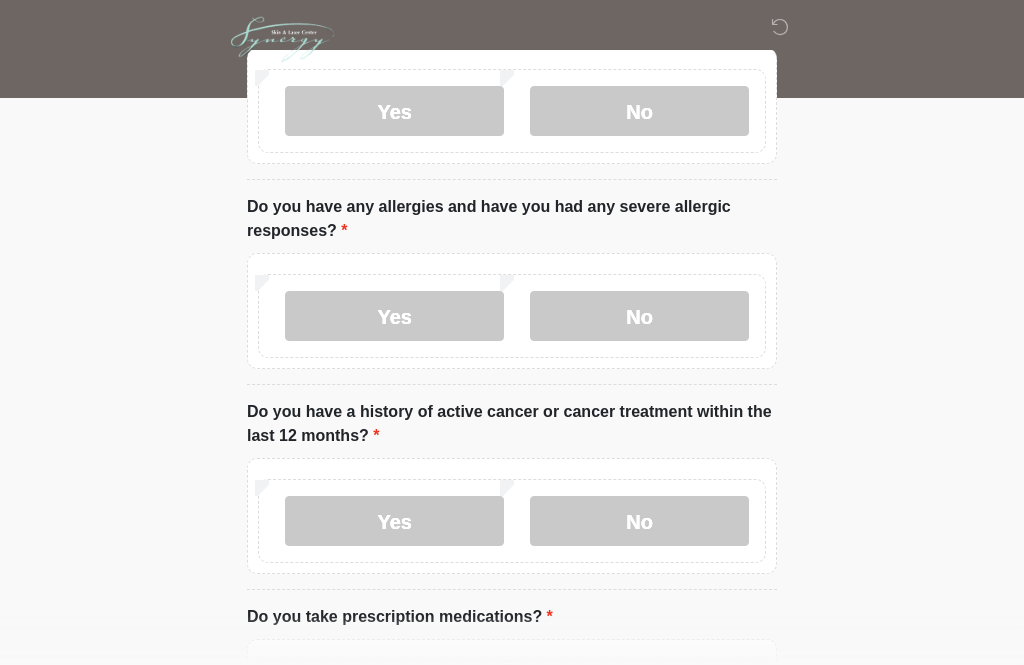 scroll, scrollTop: 217, scrollLeft: 0, axis: vertical 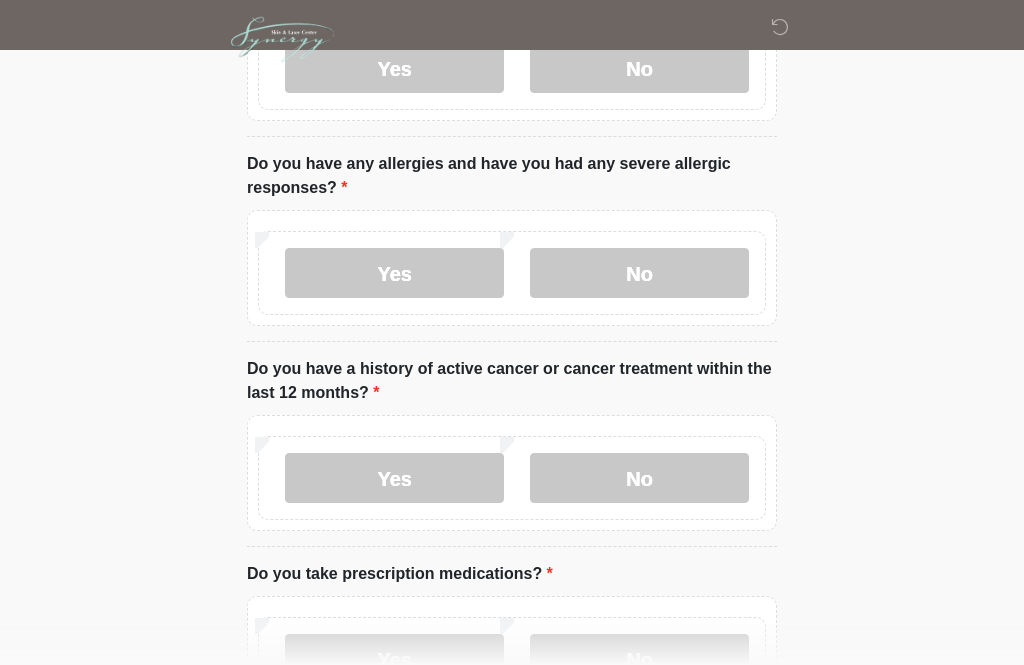 click on "No" at bounding box center [639, 478] 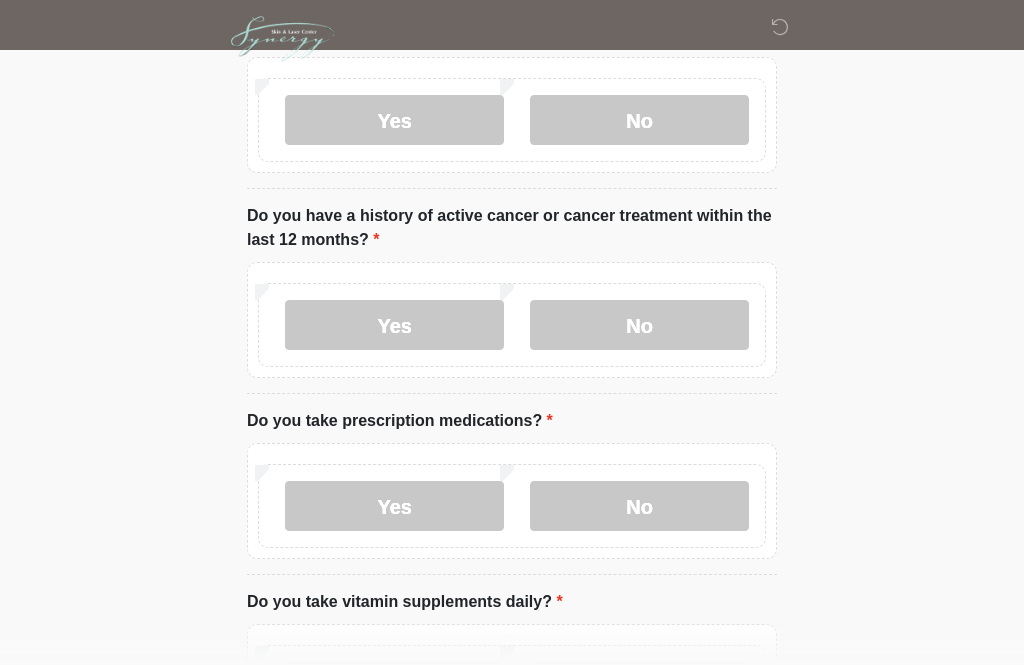 scroll, scrollTop: 391, scrollLeft: 0, axis: vertical 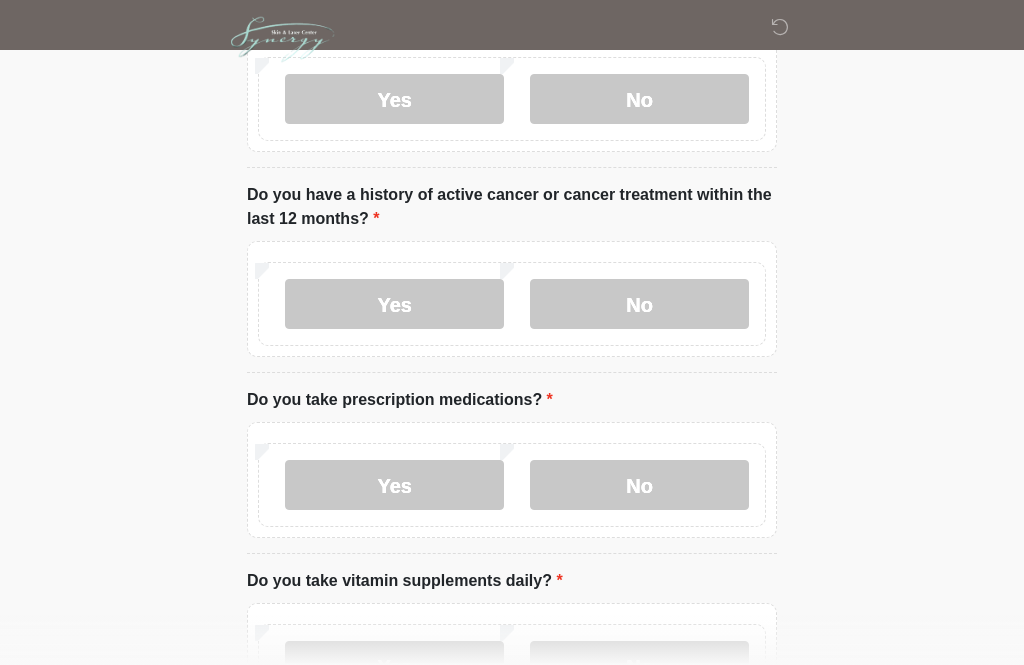 click on "Yes" at bounding box center (394, 485) 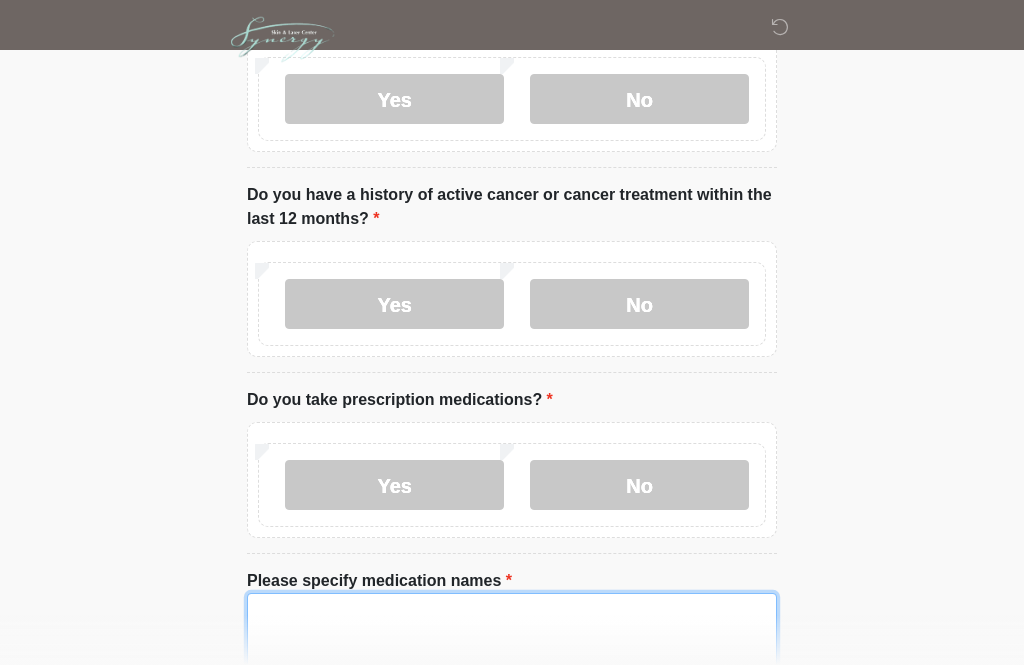 click on "Please specify medication names" at bounding box center (512, 636) 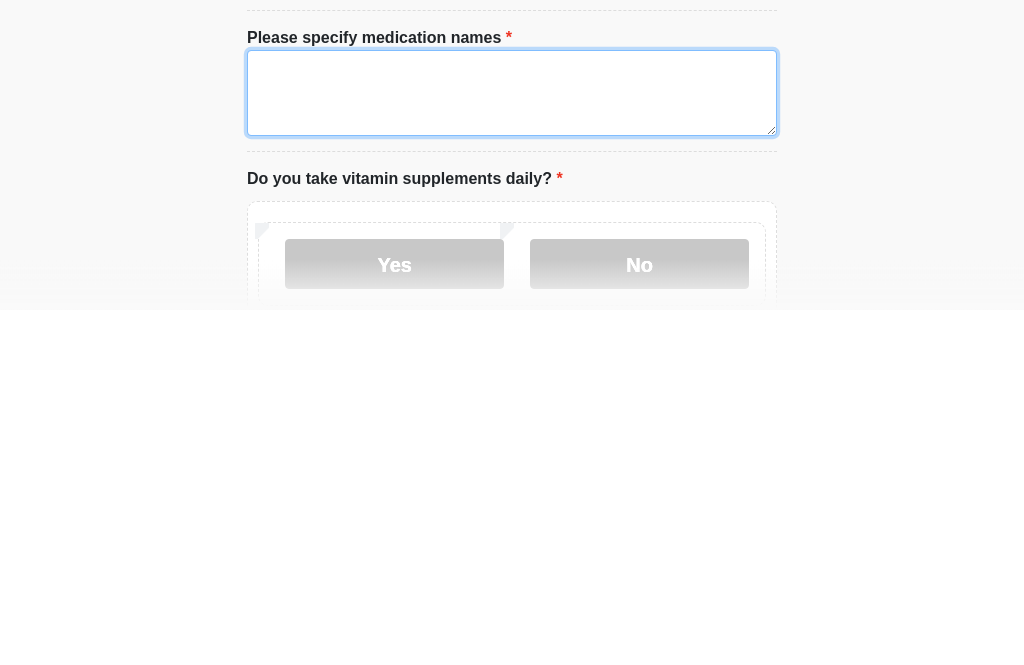 scroll, scrollTop: 585, scrollLeft: 0, axis: vertical 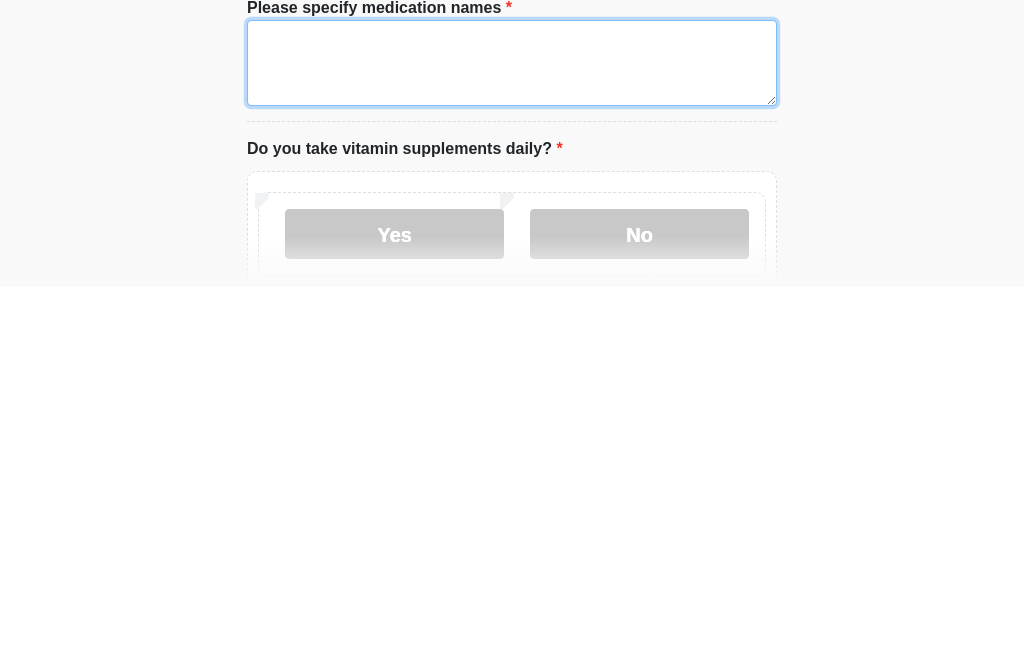 click on "Please specify medication names" at bounding box center [512, 442] 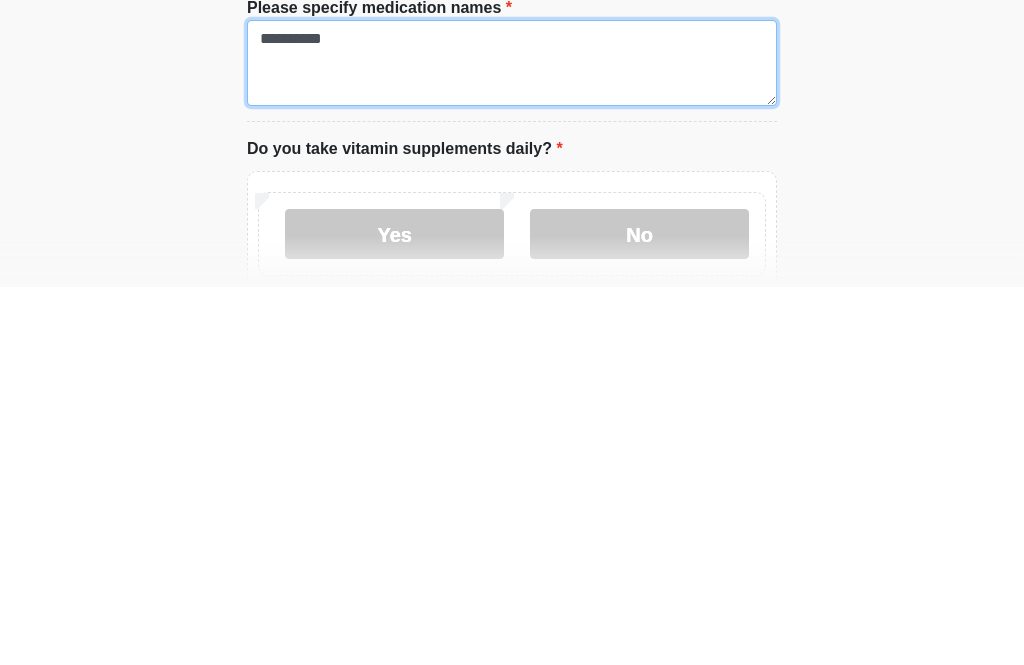 type on "**********" 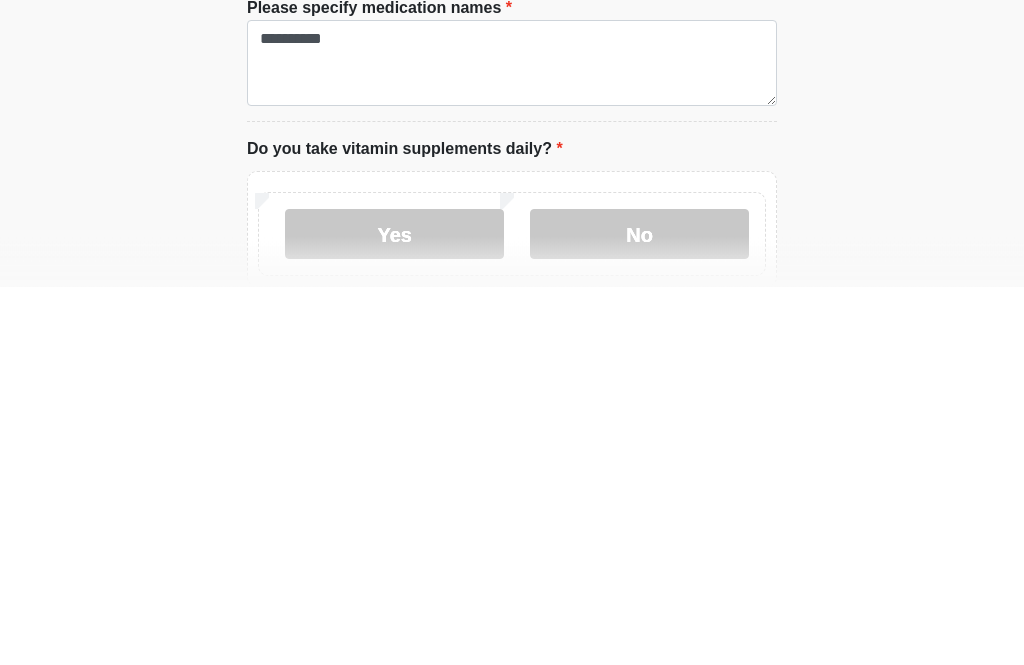 click on "No" at bounding box center (639, 613) 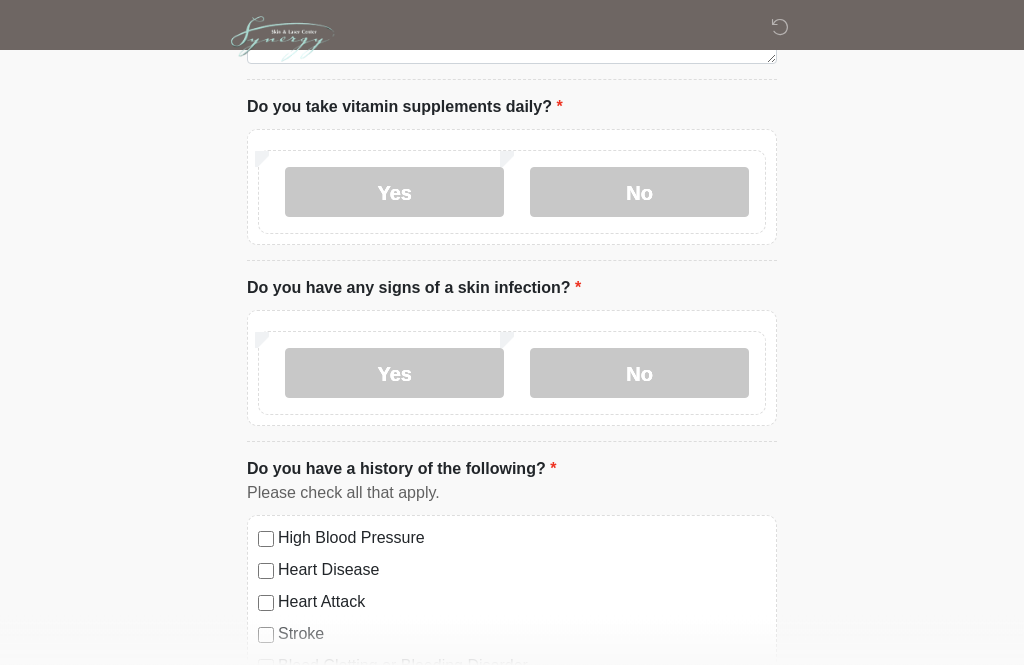 scroll, scrollTop: 1013, scrollLeft: 0, axis: vertical 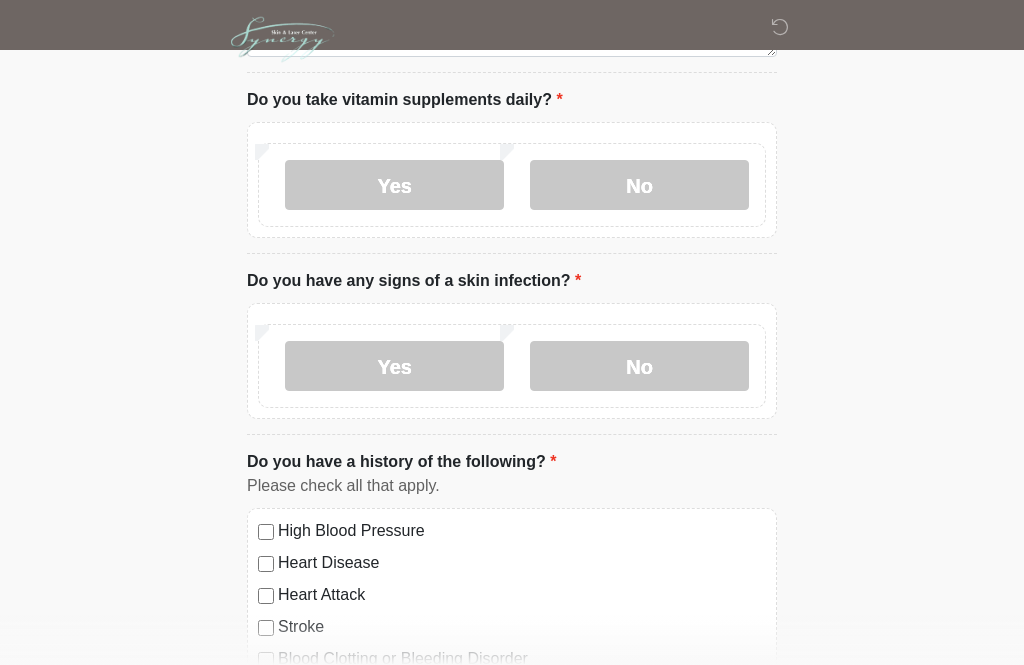 click on "No" at bounding box center [639, 366] 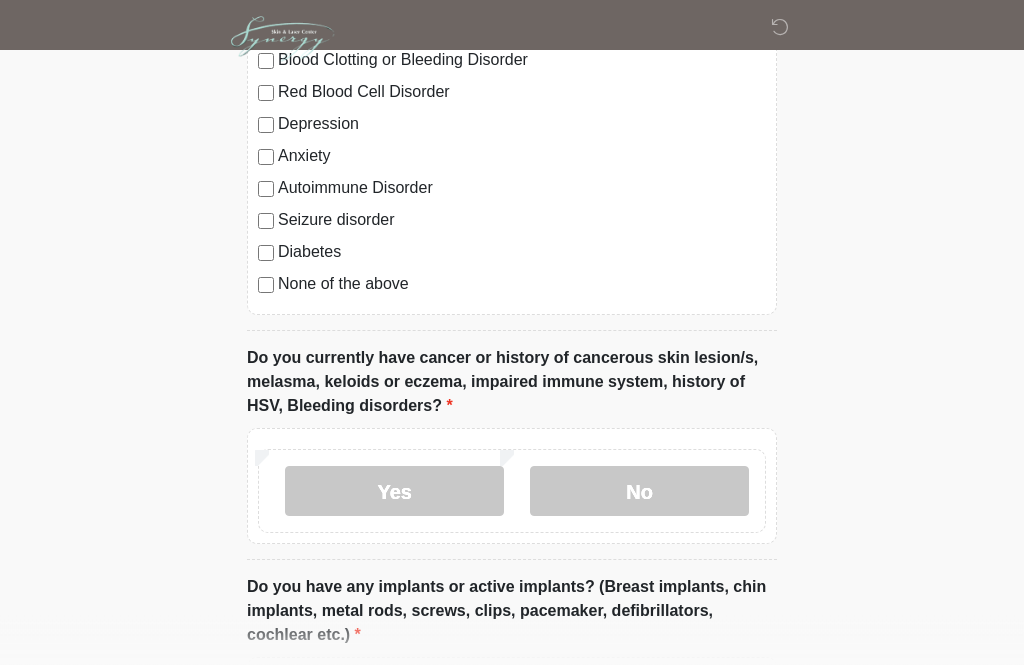 scroll, scrollTop: 1618, scrollLeft: 0, axis: vertical 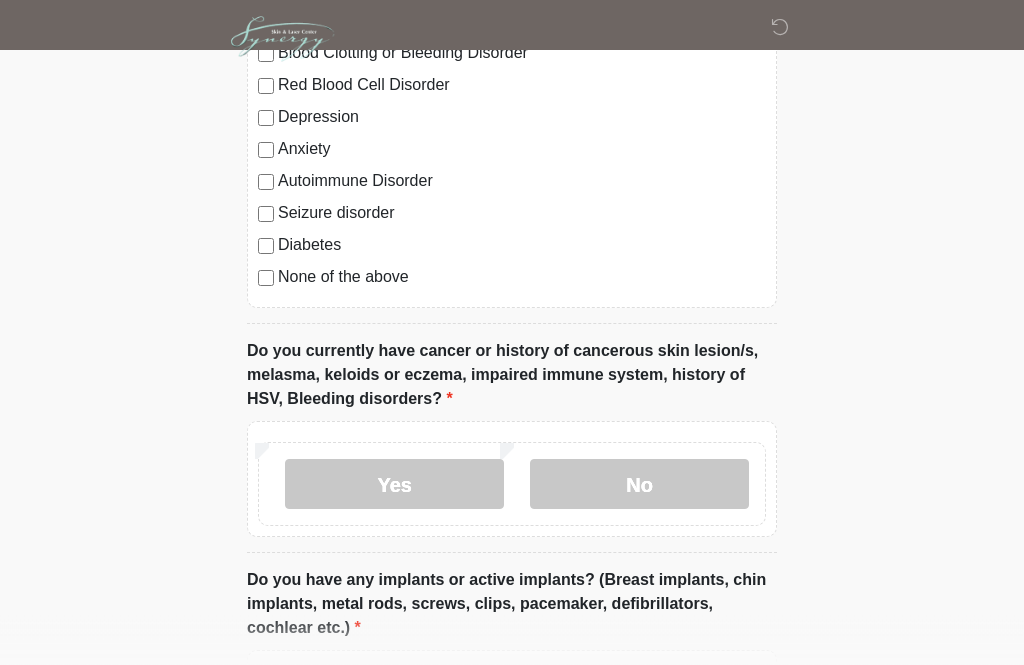 click on "No" at bounding box center (639, 485) 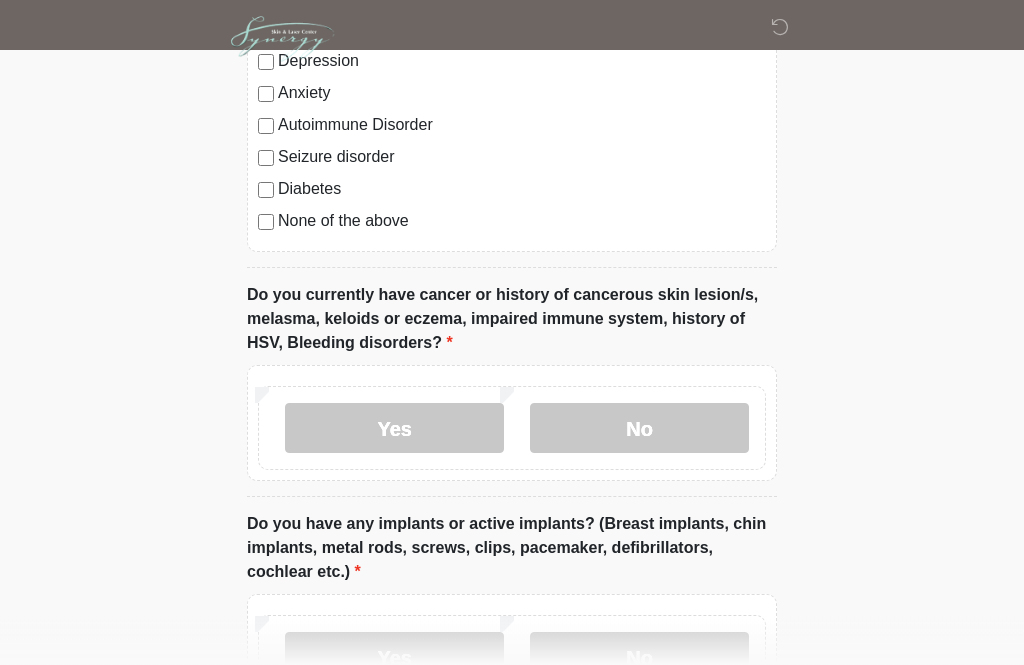 scroll, scrollTop: 1783, scrollLeft: 0, axis: vertical 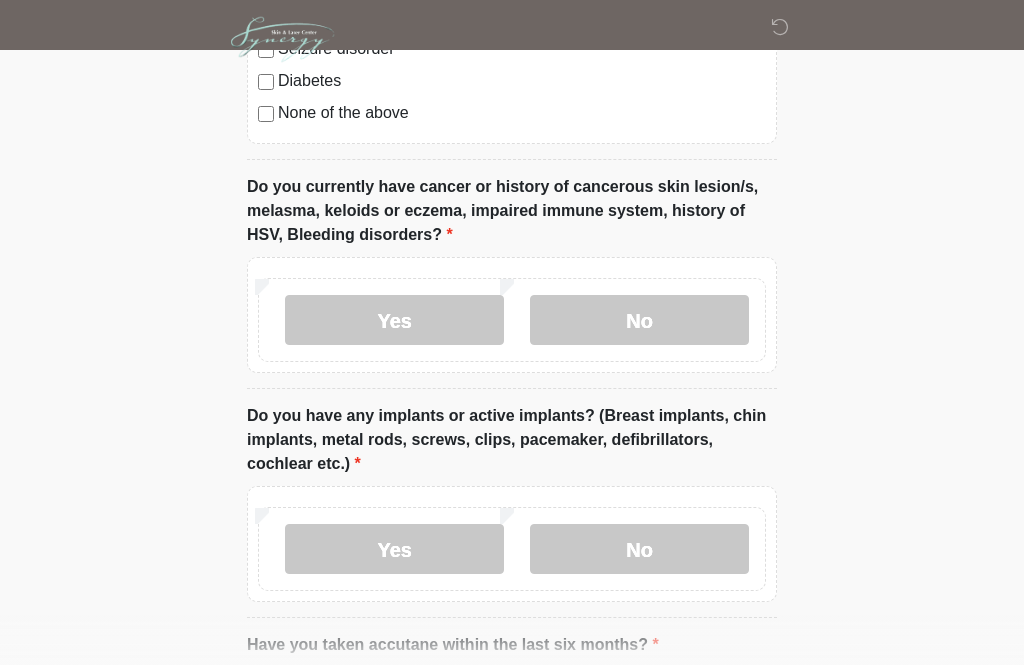 click on "No" at bounding box center (639, 549) 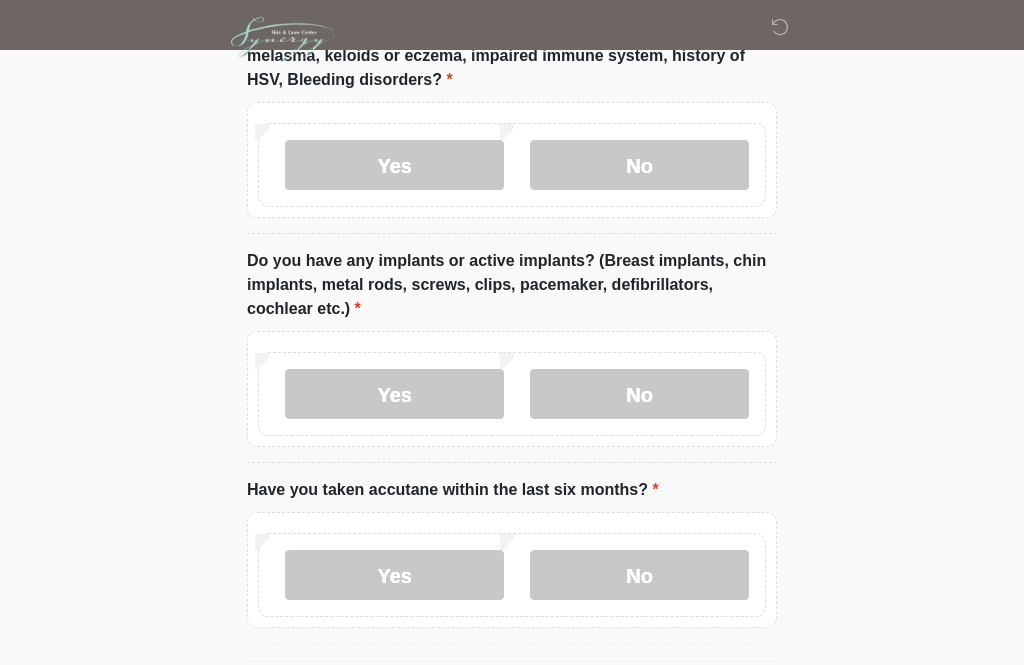 scroll, scrollTop: 2010, scrollLeft: 0, axis: vertical 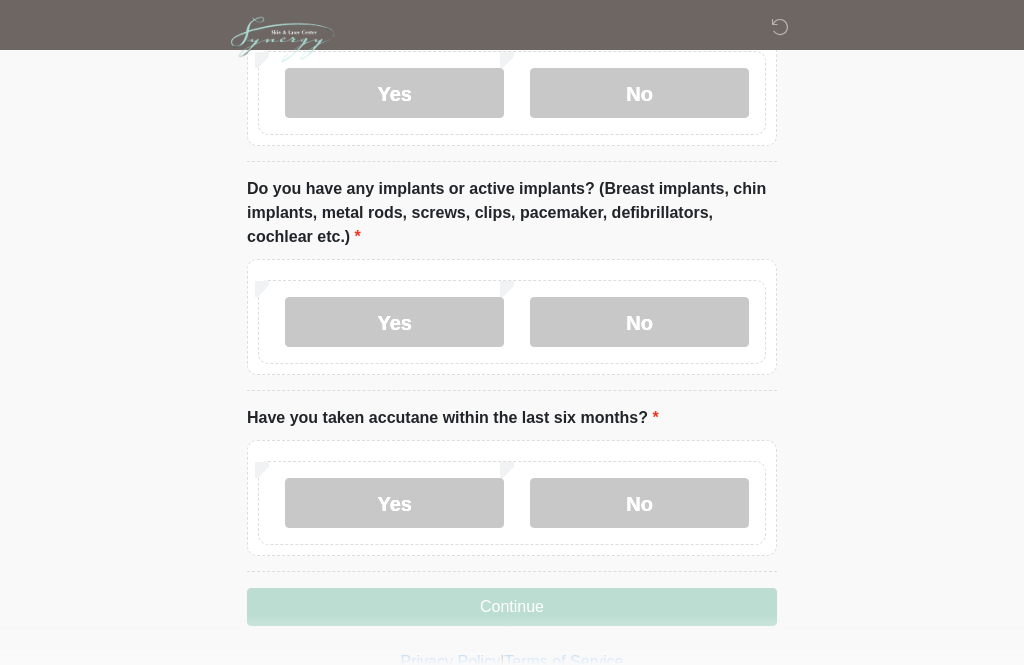 click on "No" at bounding box center (639, 503) 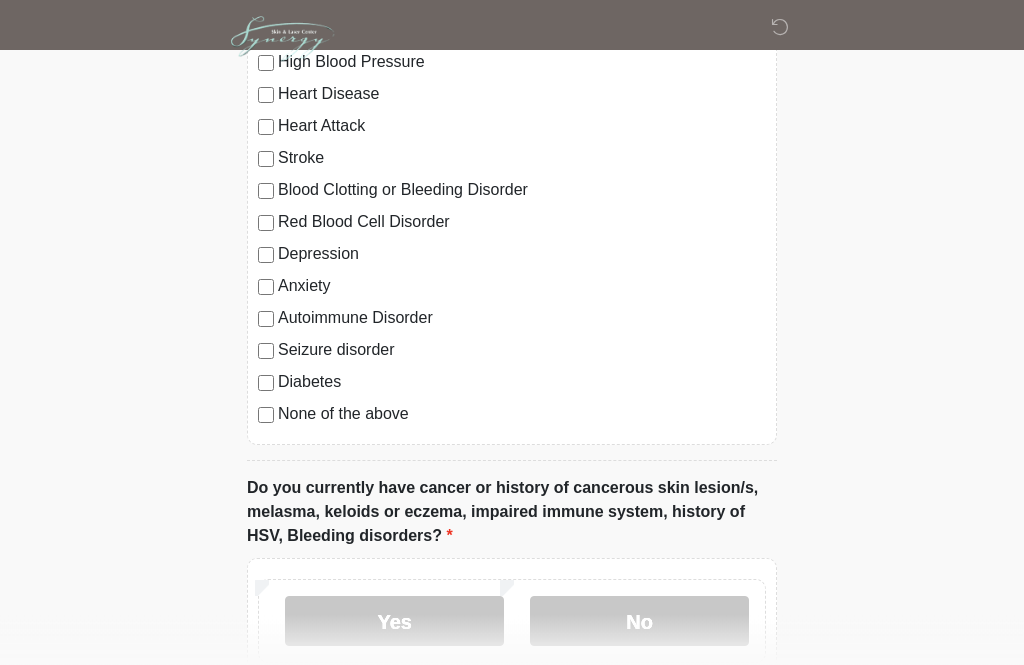 scroll, scrollTop: 1526, scrollLeft: 0, axis: vertical 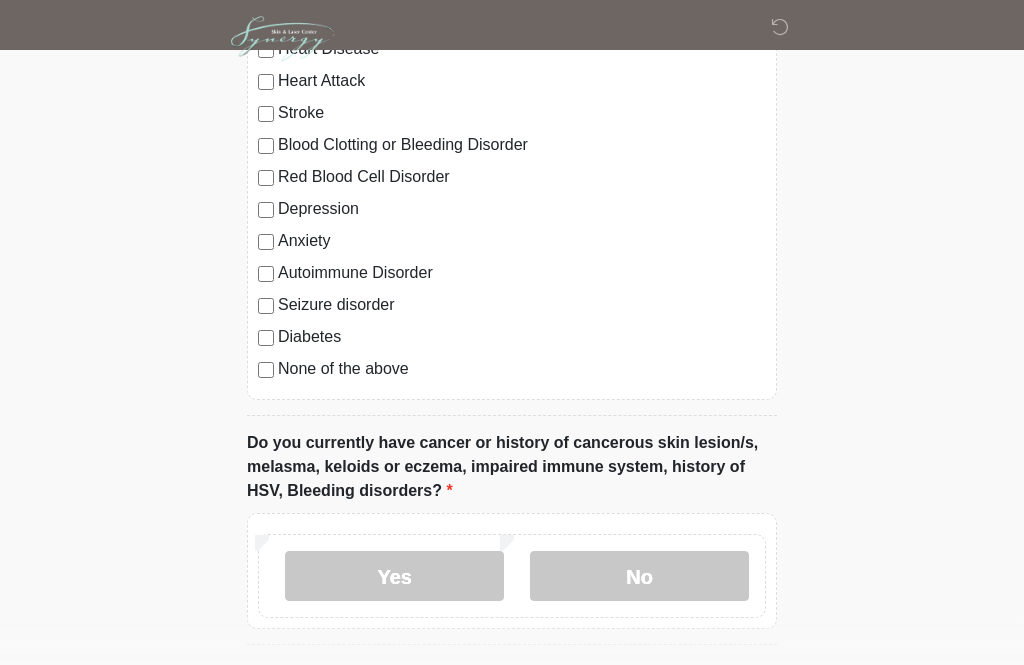 click on "No" at bounding box center [639, 577] 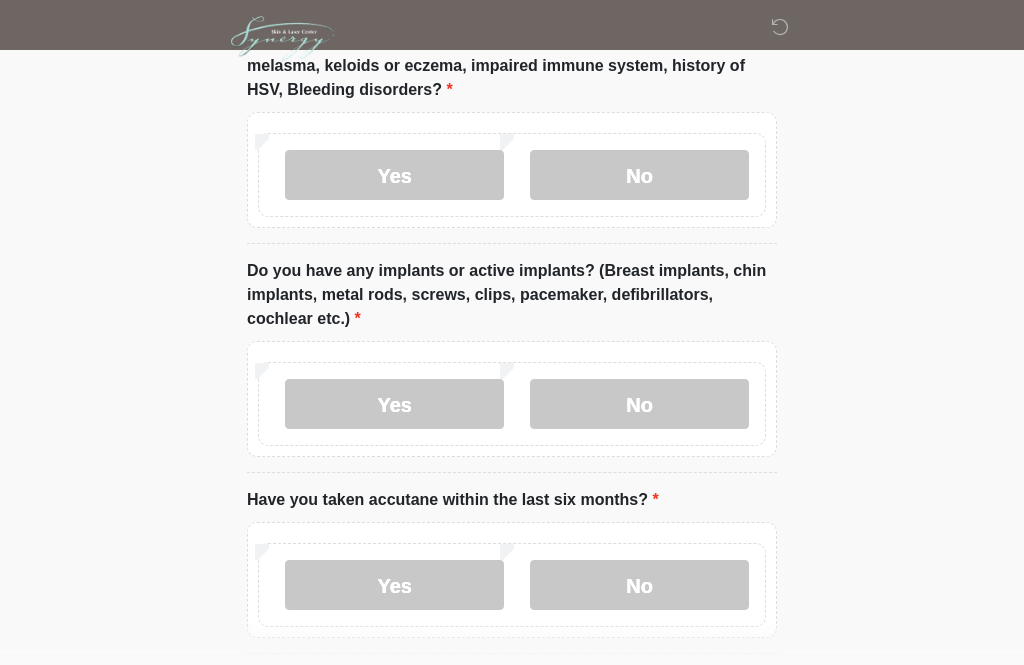 scroll, scrollTop: 2010, scrollLeft: 0, axis: vertical 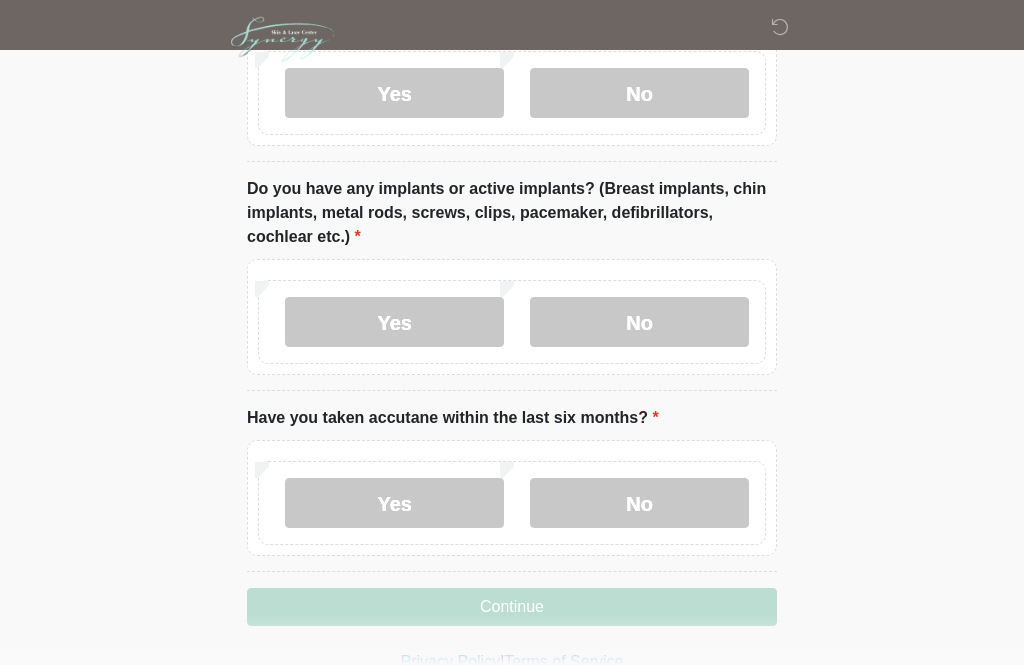 click on "Continue" at bounding box center (512, 607) 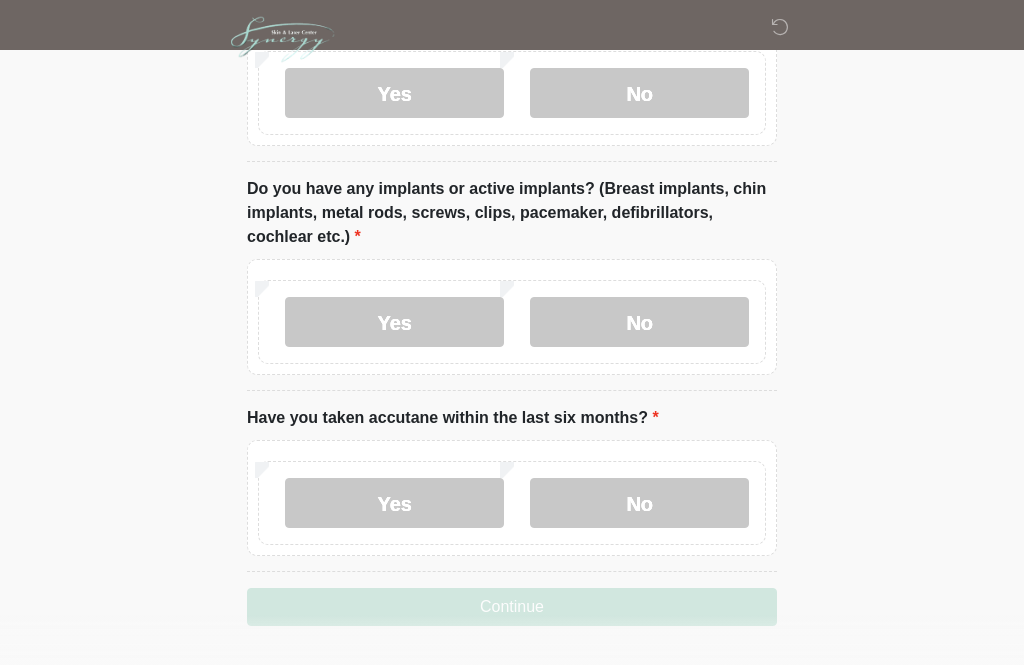 scroll, scrollTop: 0, scrollLeft: 0, axis: both 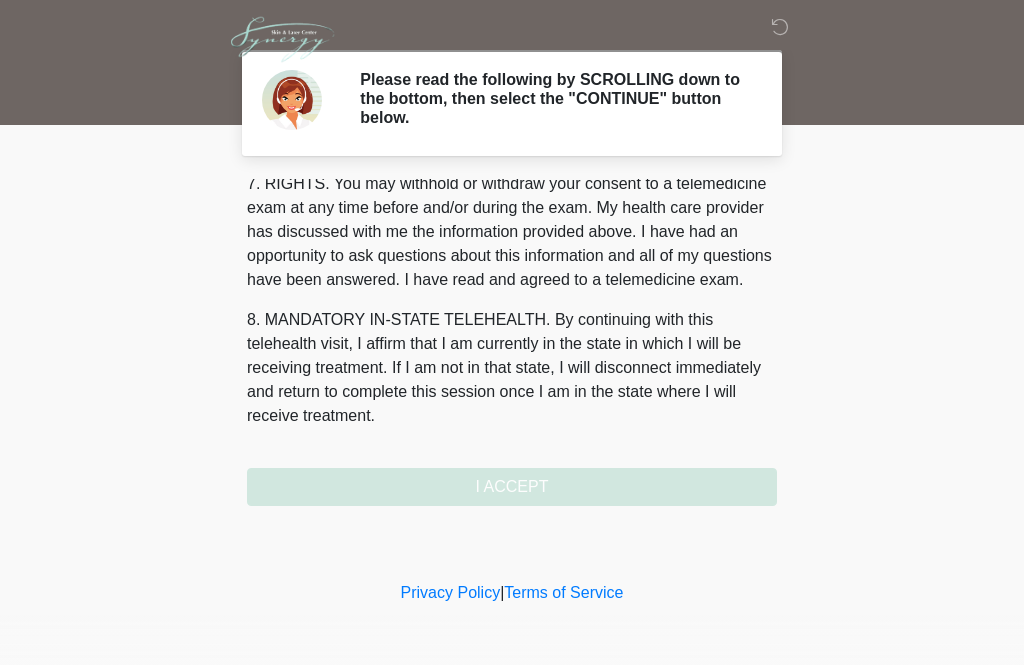 click on "1. PURPOSE. The purpose of this form is to obtain your consent for a telemedicine exam with a qualified practitioner. The purpose of this exam is to assist in the treatment of:  2. NATURE OF TELEMEDICINE EXAM. Telemedicine involves the use of audio, video or other electronic communications to interact with you, consult with your healthcare provider and/or review your medical information for the purpose of treatment clearance, follow-up and/or education. During your telemedicine exam, details of your medical history and personal health information may be discussed with other health professionals through the use of interactive video, audio and telecommunications technology. Additionally, a physical examination of you may take place. 4. HEALTHCARE INSTITUTION. Synergy Skin & Laser Center has medical and non-medical technical personnel who may participate in the telemedicine exam to aid in the audio/video link with the qualified practitioner.
I ACCEPT" at bounding box center [512, 342] 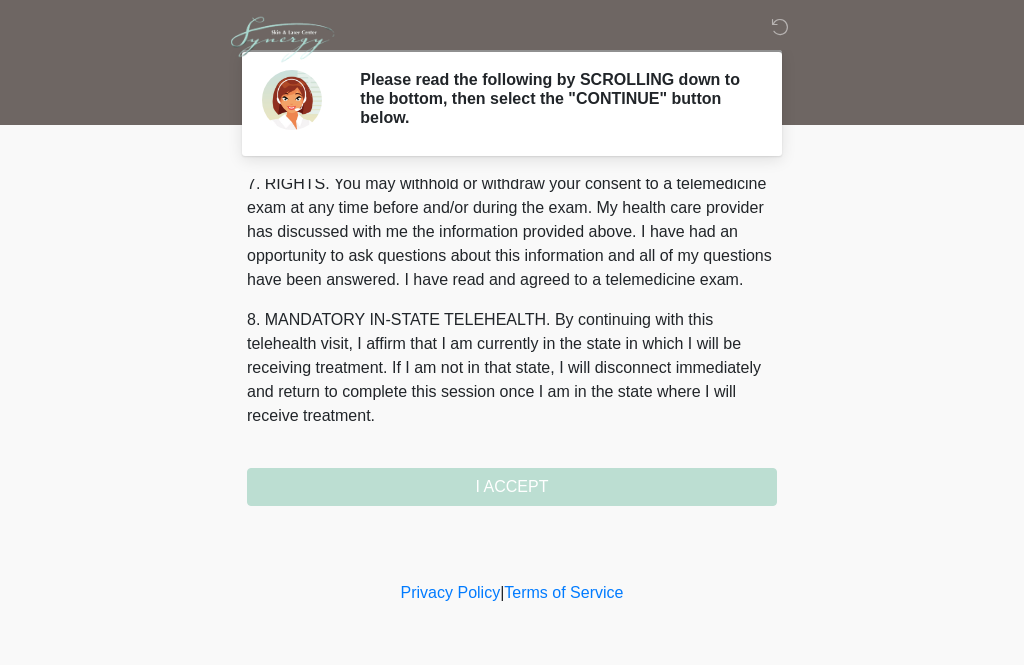 click on "I ACCEPT" at bounding box center (512, 487) 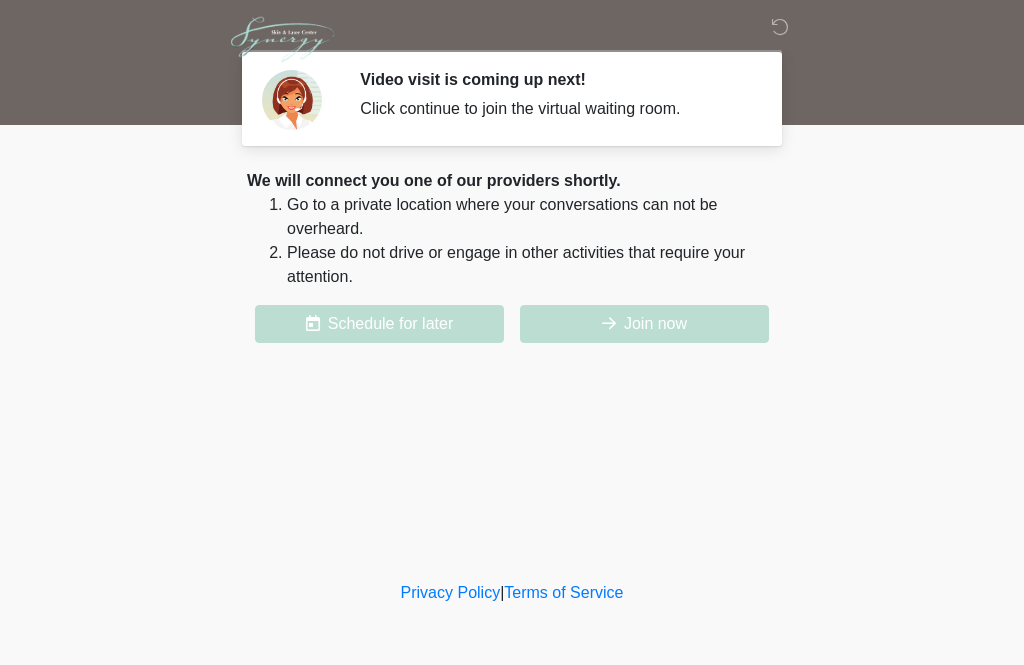 click on "Join now" at bounding box center (644, 324) 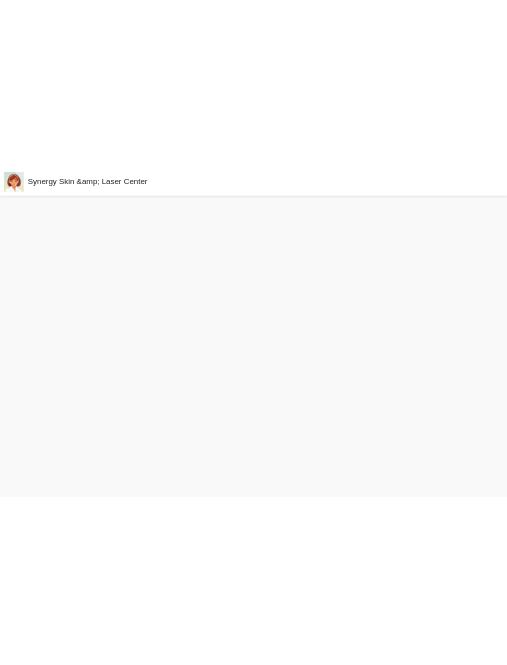 scroll, scrollTop: 0, scrollLeft: 0, axis: both 